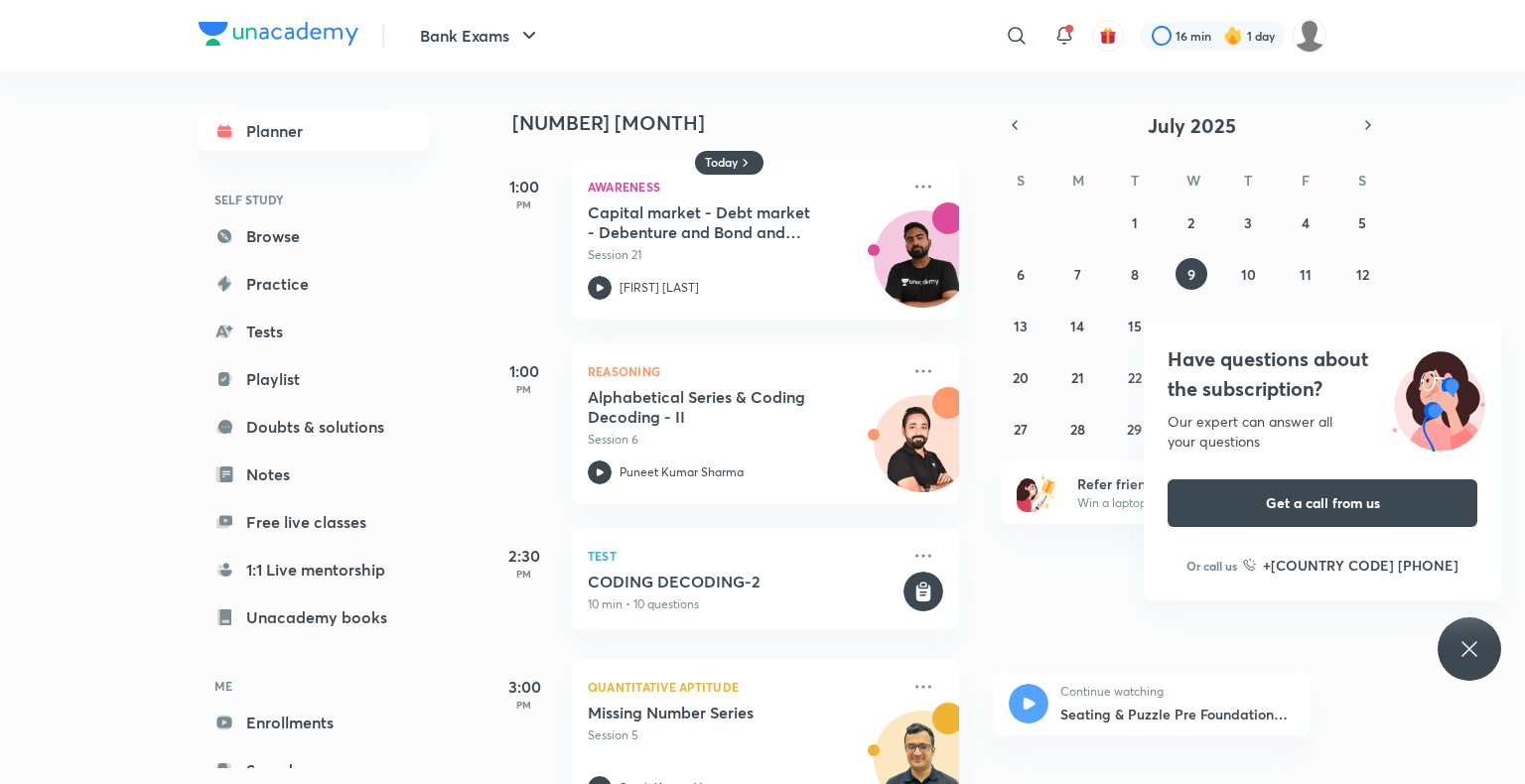 scroll, scrollTop: 0, scrollLeft: 0, axis: both 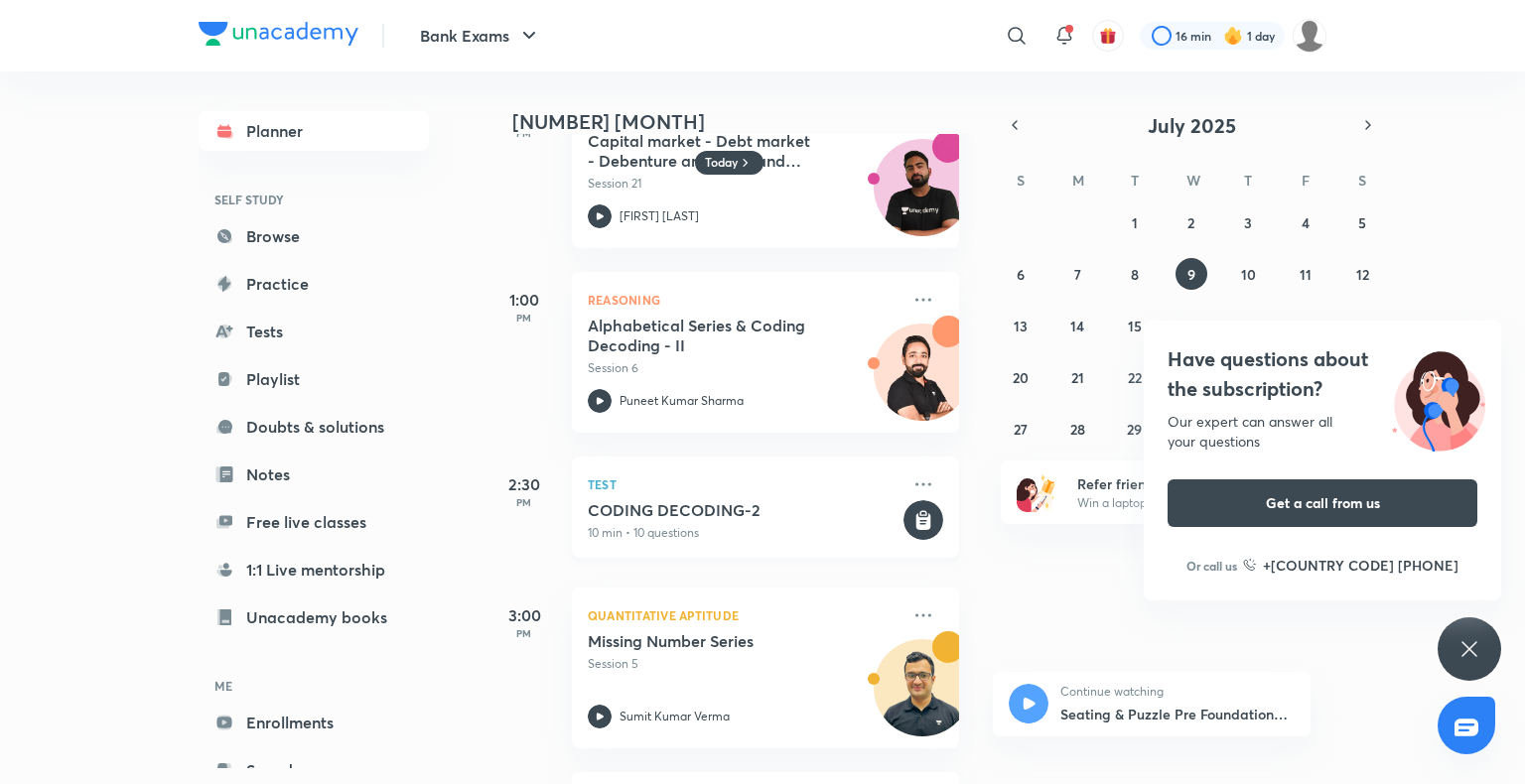 click on "Test CODING DECODING-2 [NUMBER] min • [NUMBER] questions" at bounding box center (765, 507) 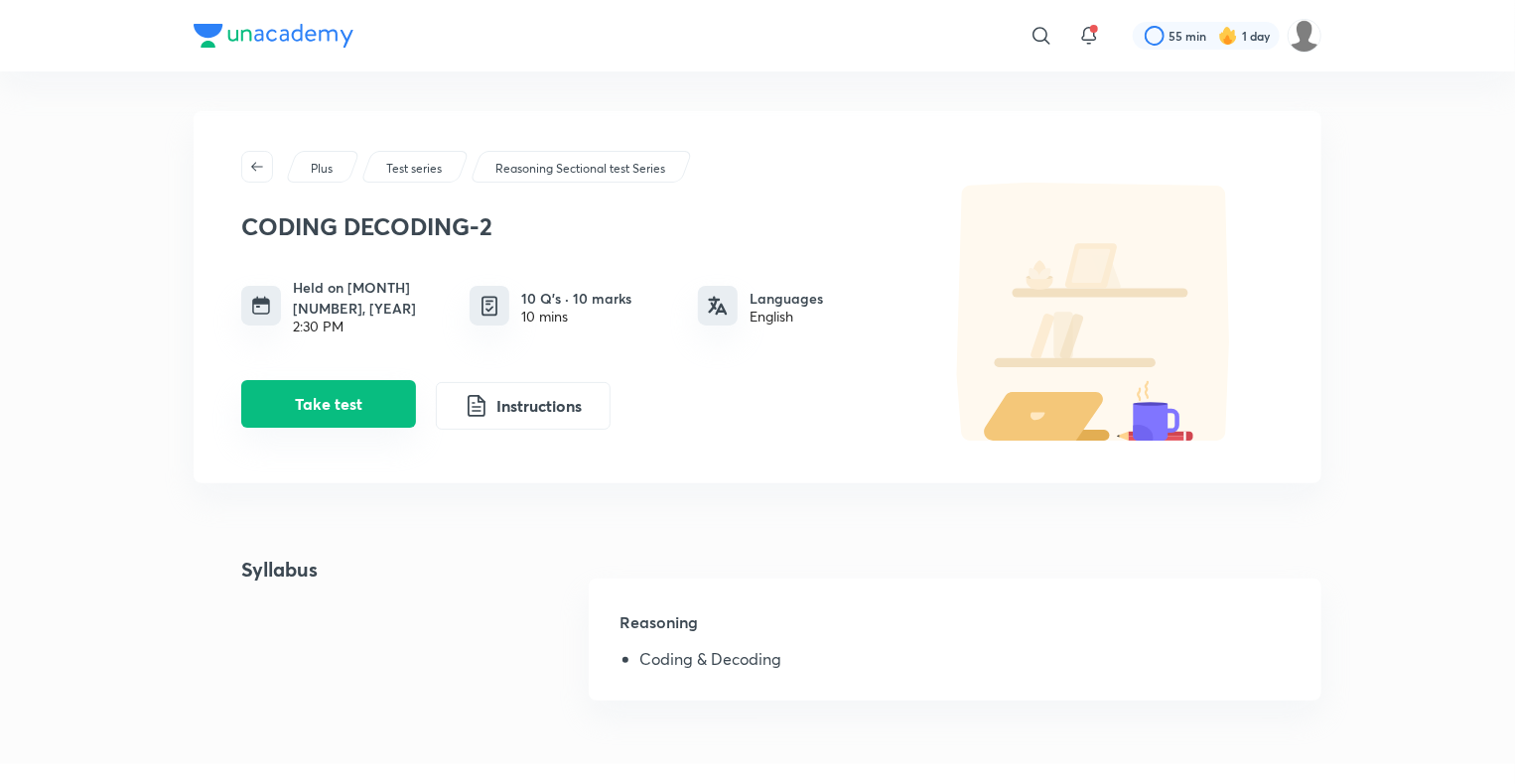 click on "Take test" at bounding box center [329, 404] 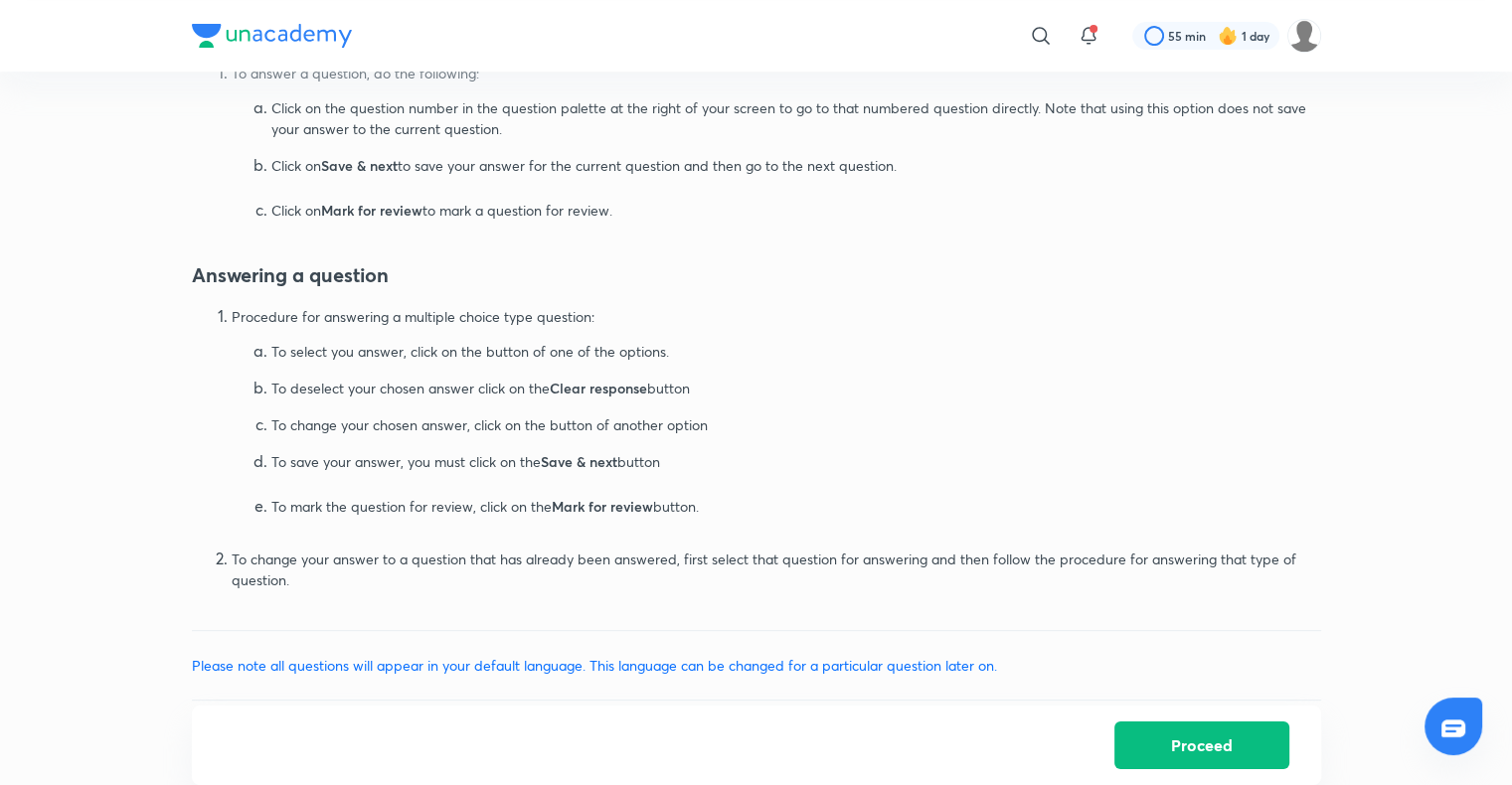 scroll, scrollTop: 885, scrollLeft: 0, axis: vertical 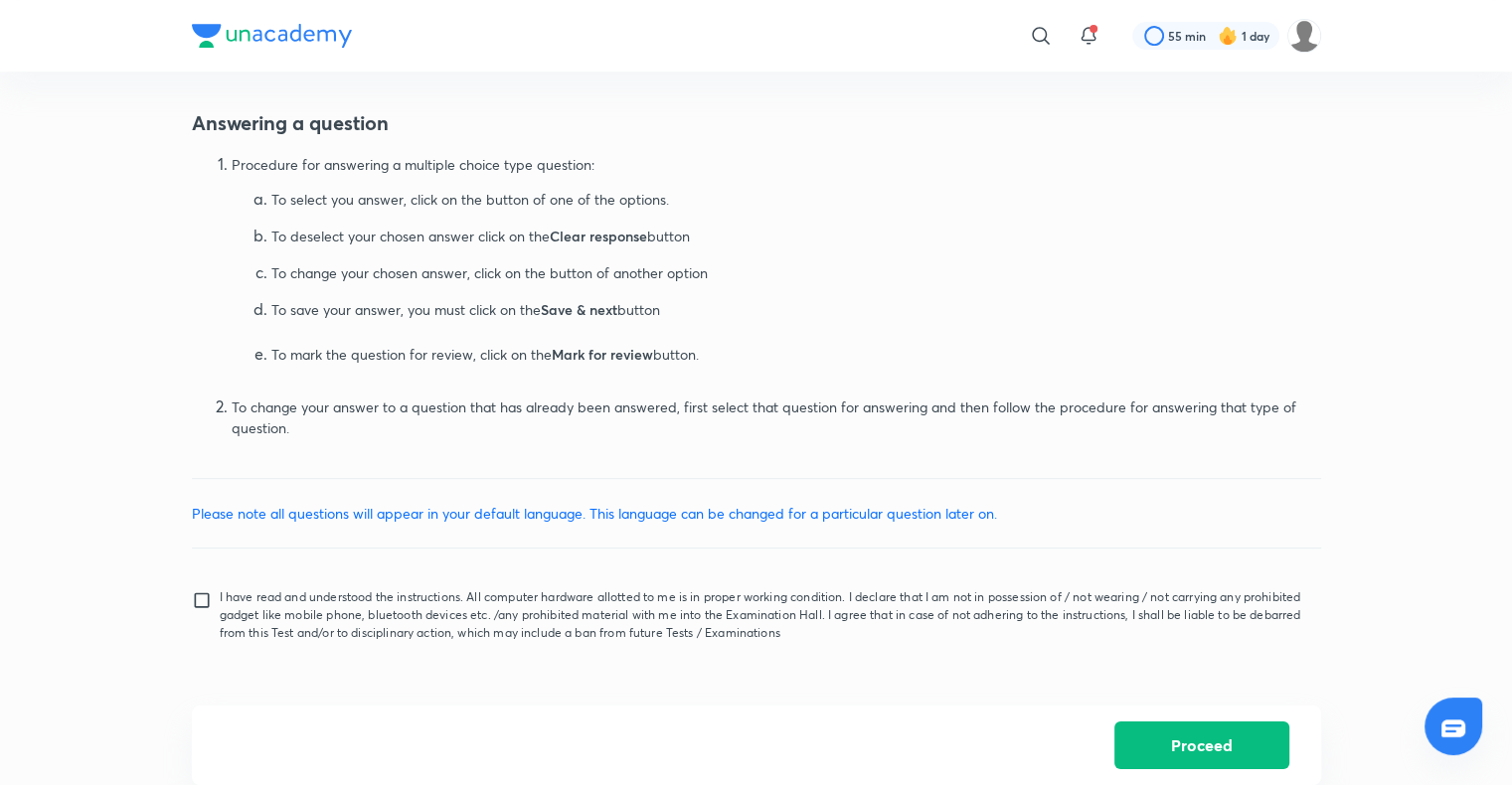 click on "I have read and understood the instructions. All computer hardware allotted to me is in proper working condition. I declare that I am not in possession of / not wearing / not carrying any prohibited gadget like mobile phone, bluetooth devices etc. /any prohibited material with me into the Examination Hall. I agree that in case of not adhering to the instructions, I shall be liable to be debarred from this Test and/or to disciplinary action, which may include a ban from future Tests / Examinations" at bounding box center (206, 615) 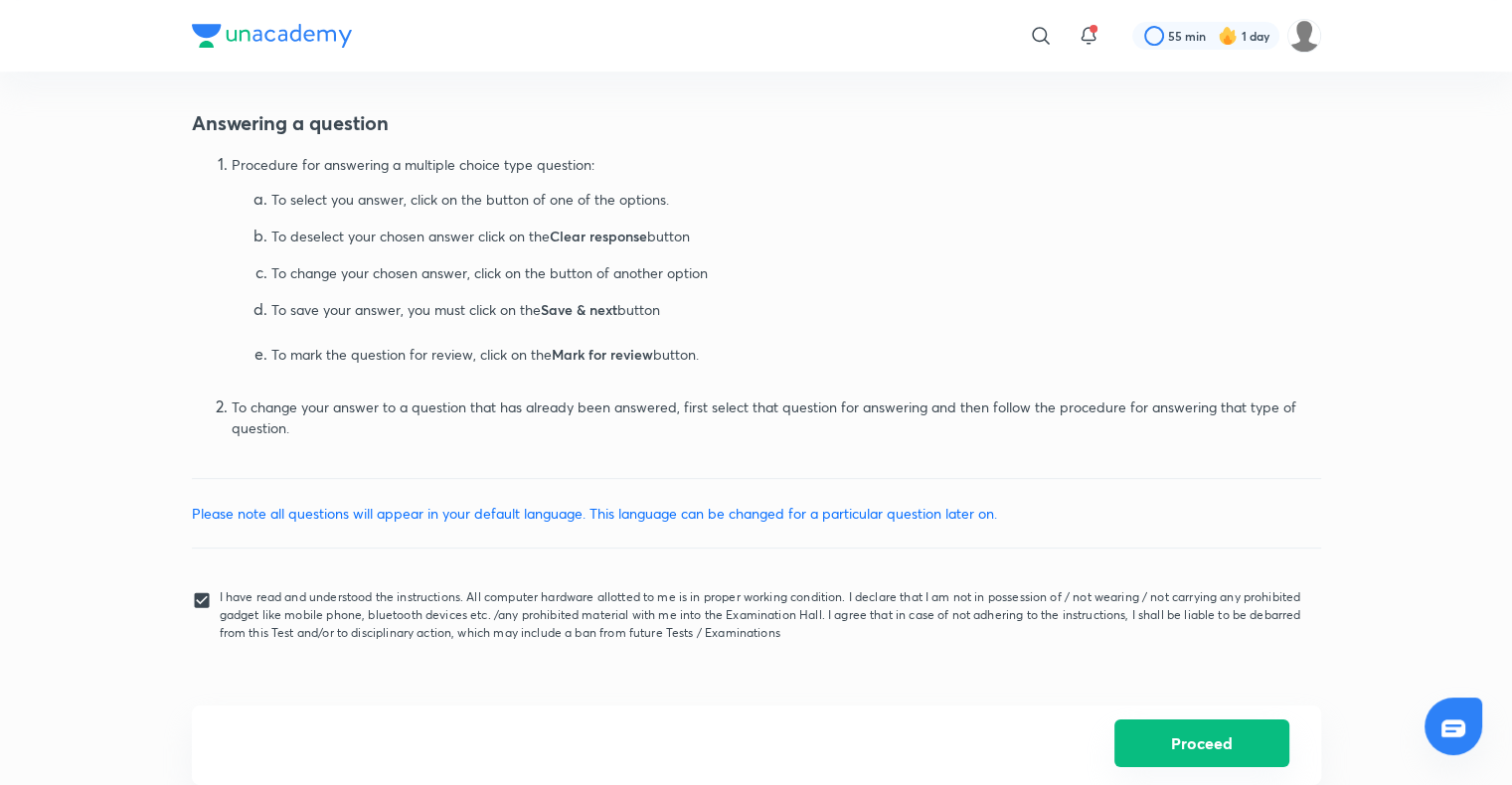 click on "Proceed" at bounding box center (1202, 743) 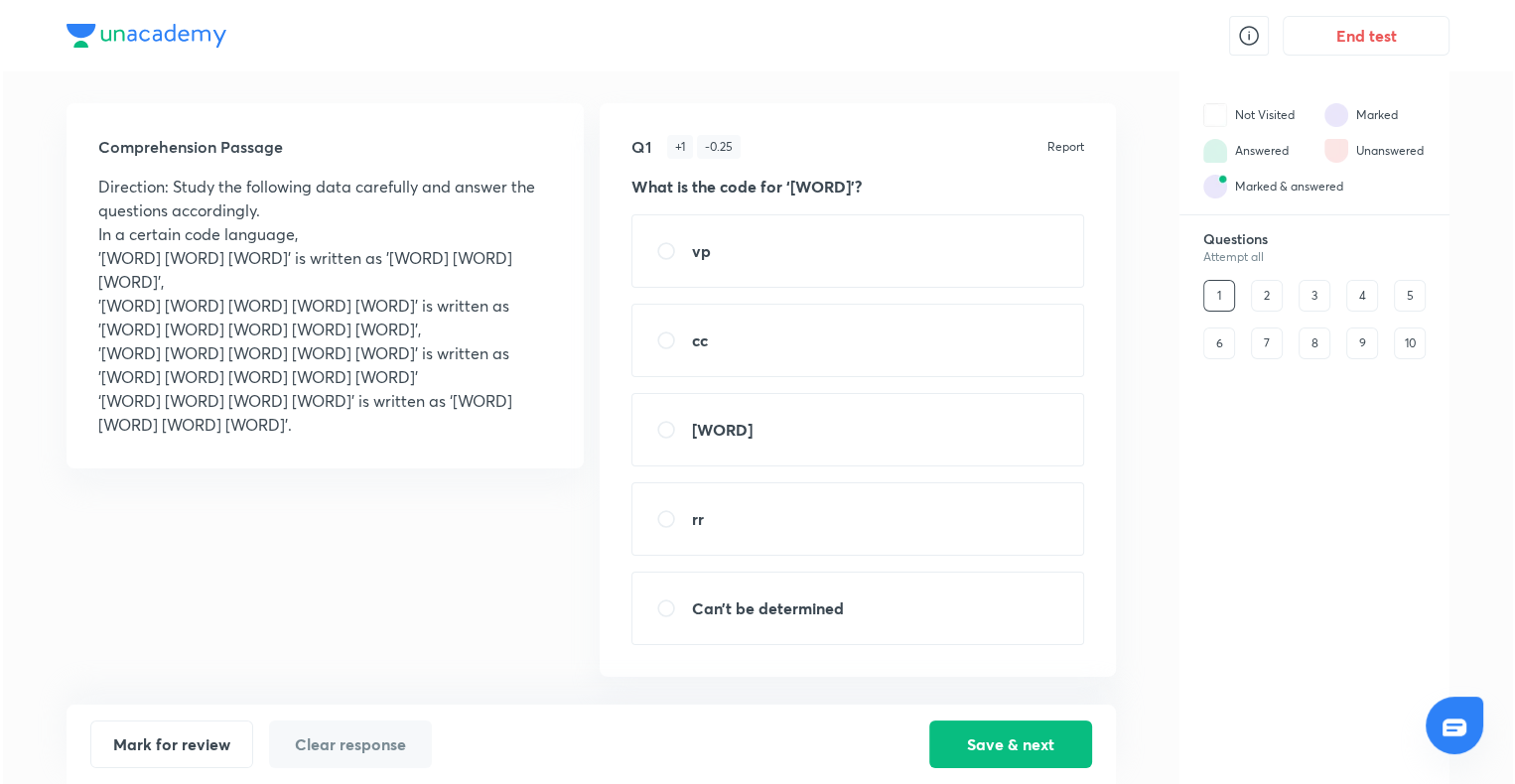 scroll, scrollTop: 0, scrollLeft: 0, axis: both 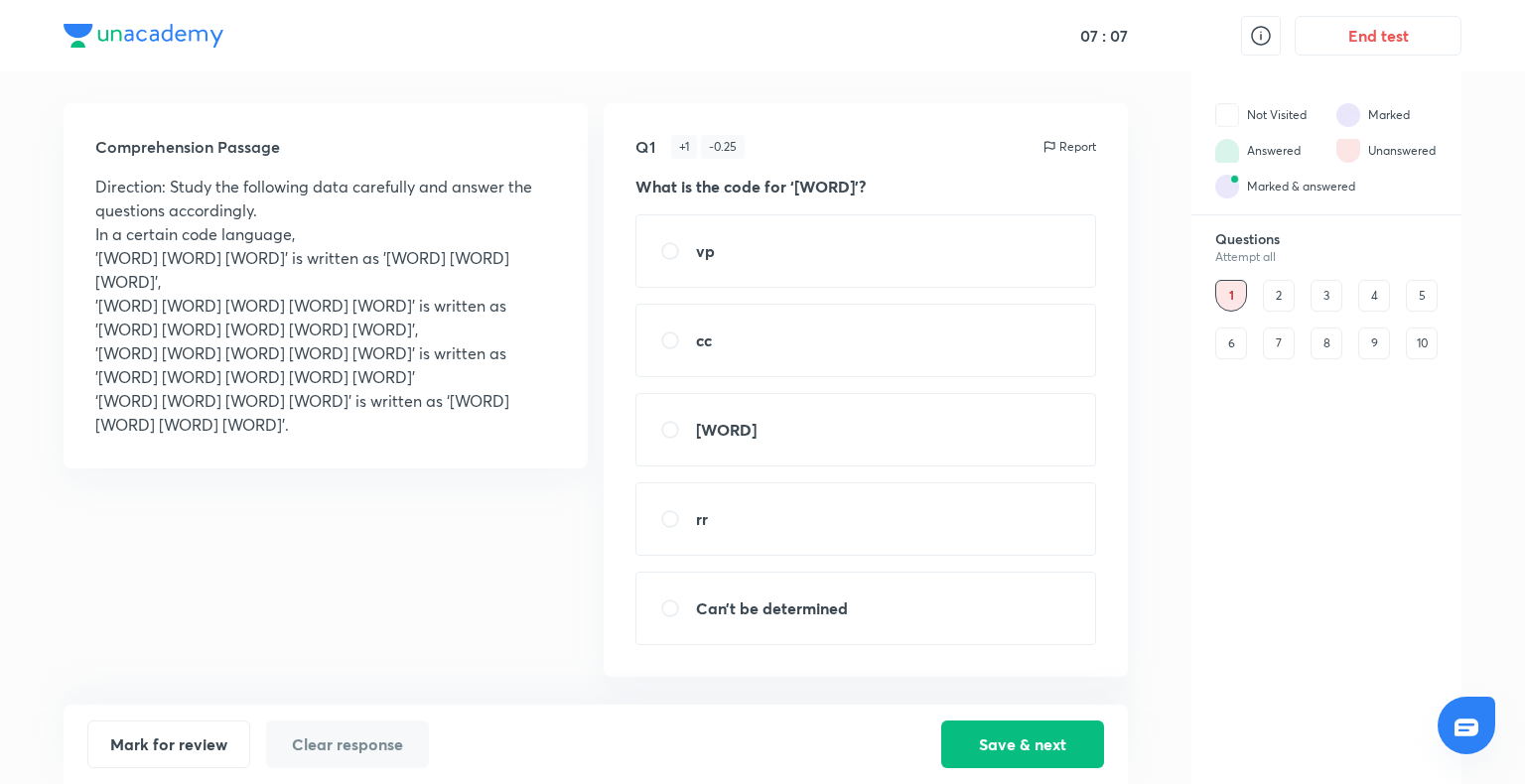click on "rr" at bounding box center (866, 519) 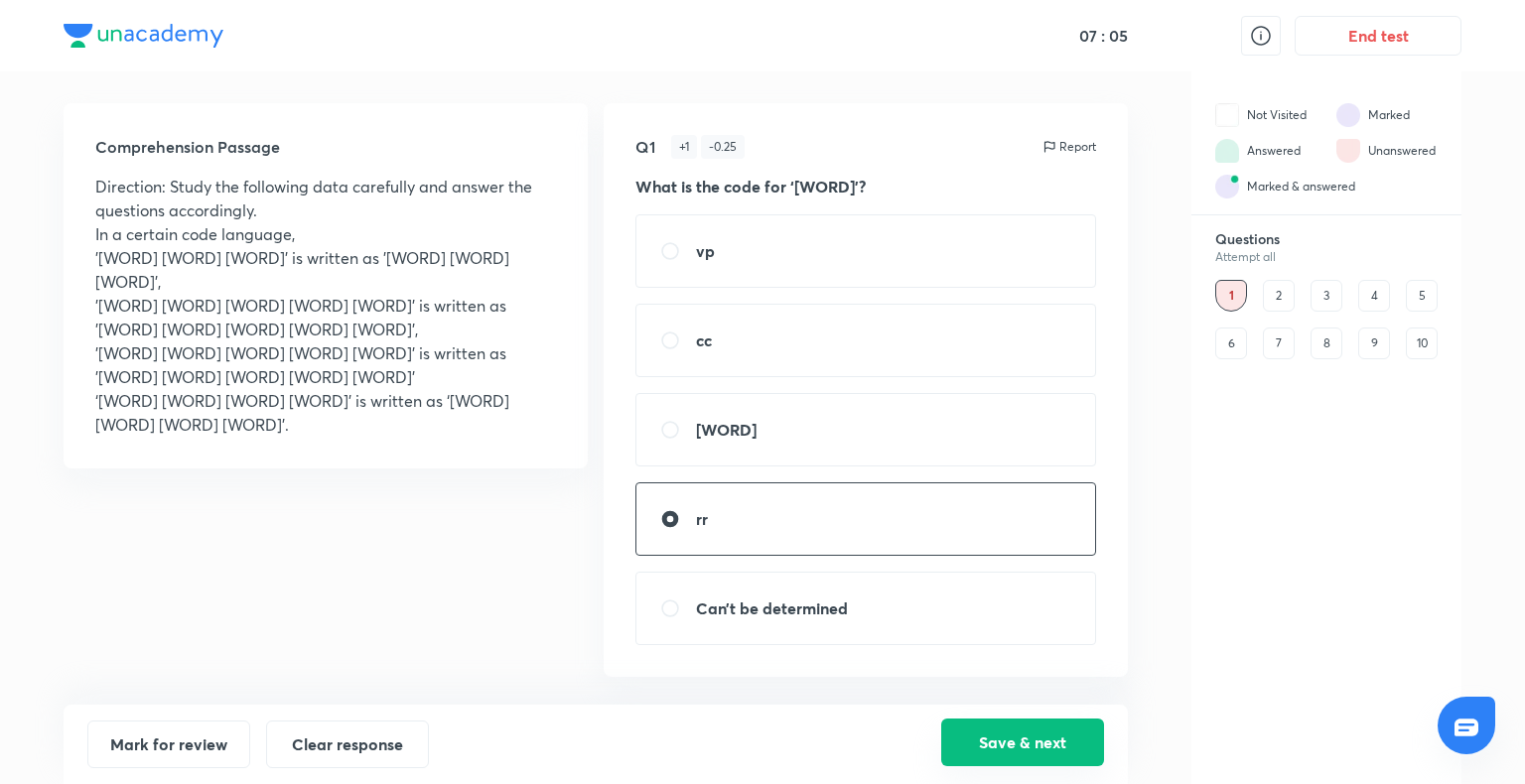 click on "Save & next" at bounding box center [1023, 742] 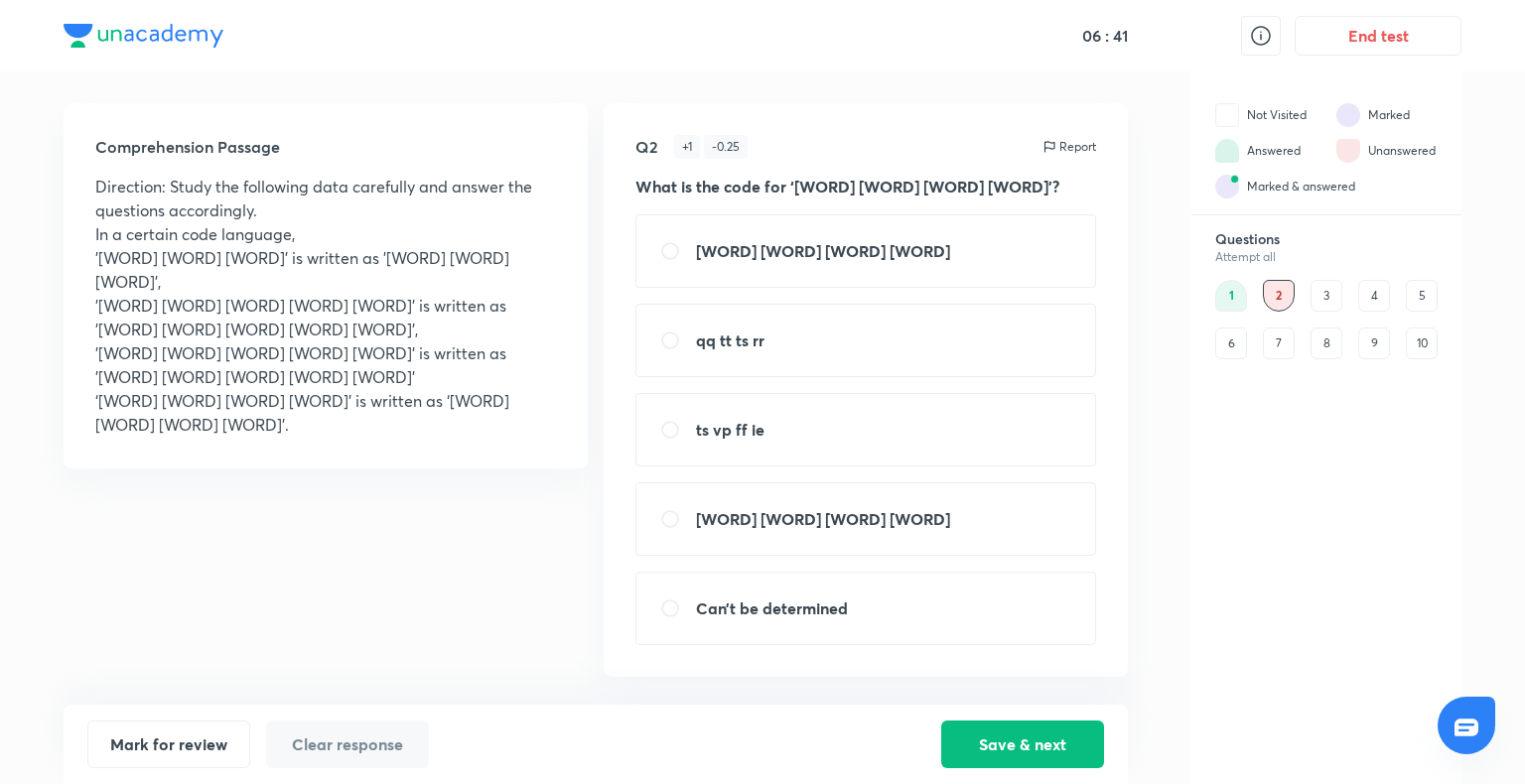 click on "[WORD] [WORD] [WORD] [WORD]" at bounding box center (866, 519) 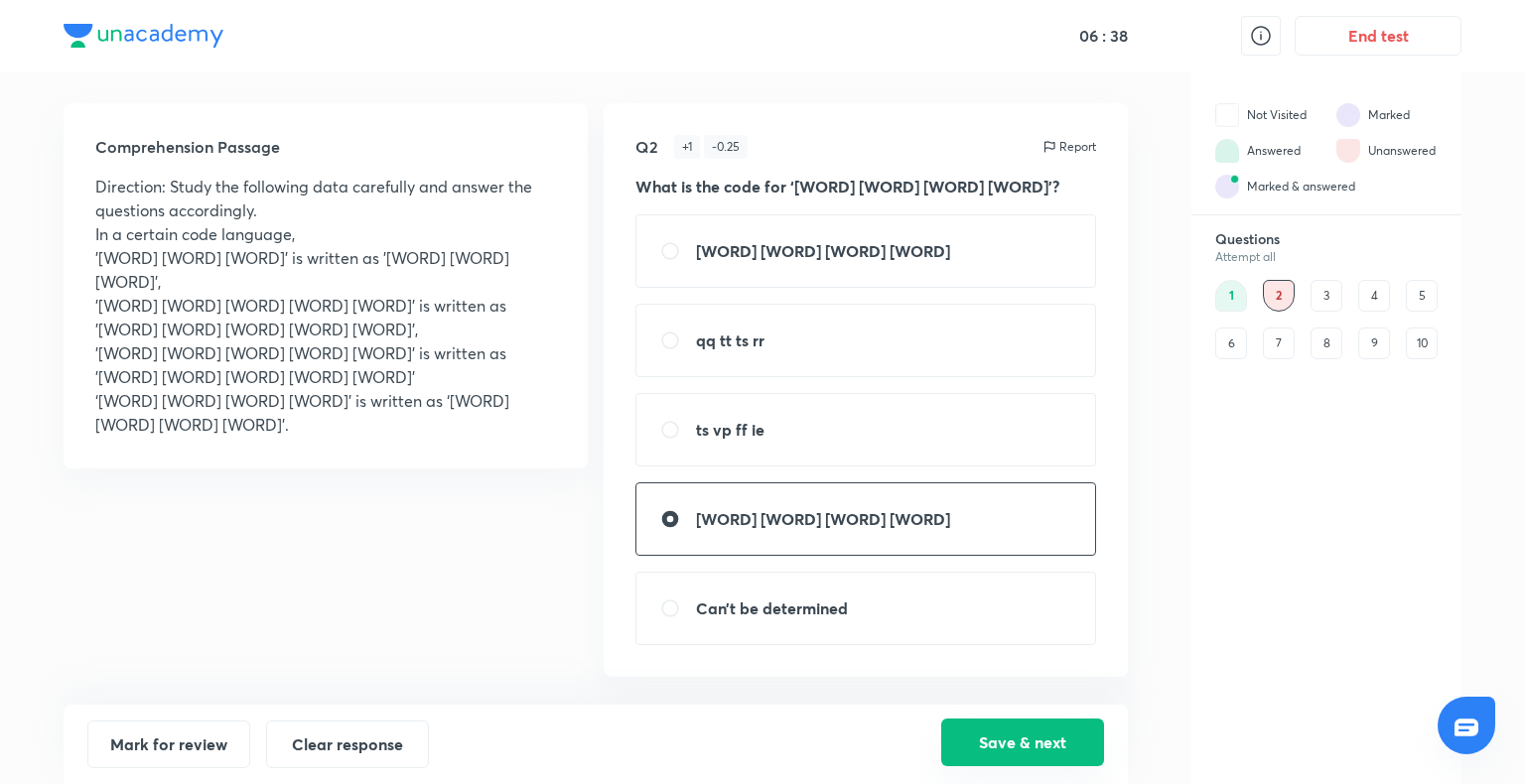 click on "Save & next" at bounding box center [1023, 742] 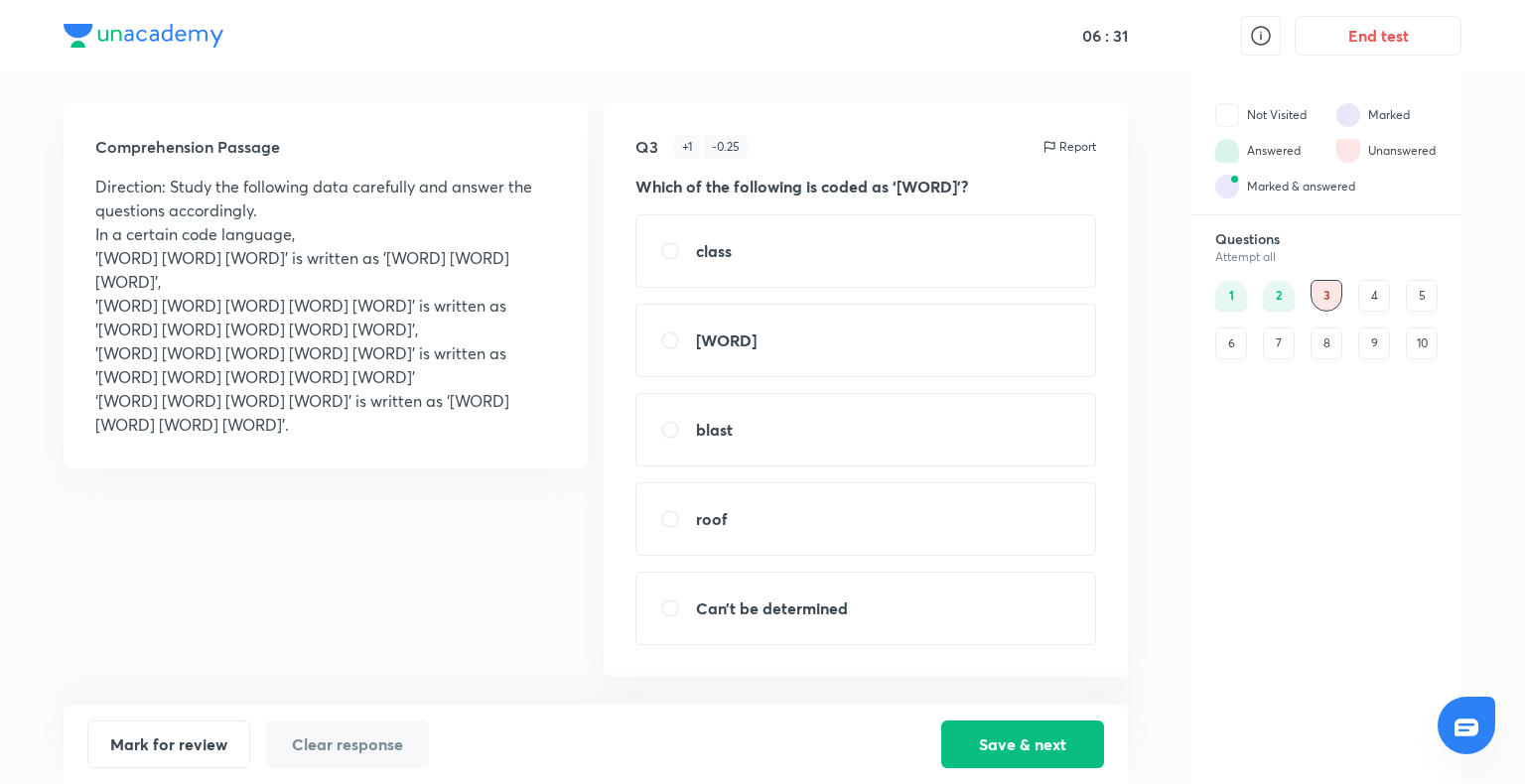 click on "Can’t be determined" at bounding box center [771, 607] 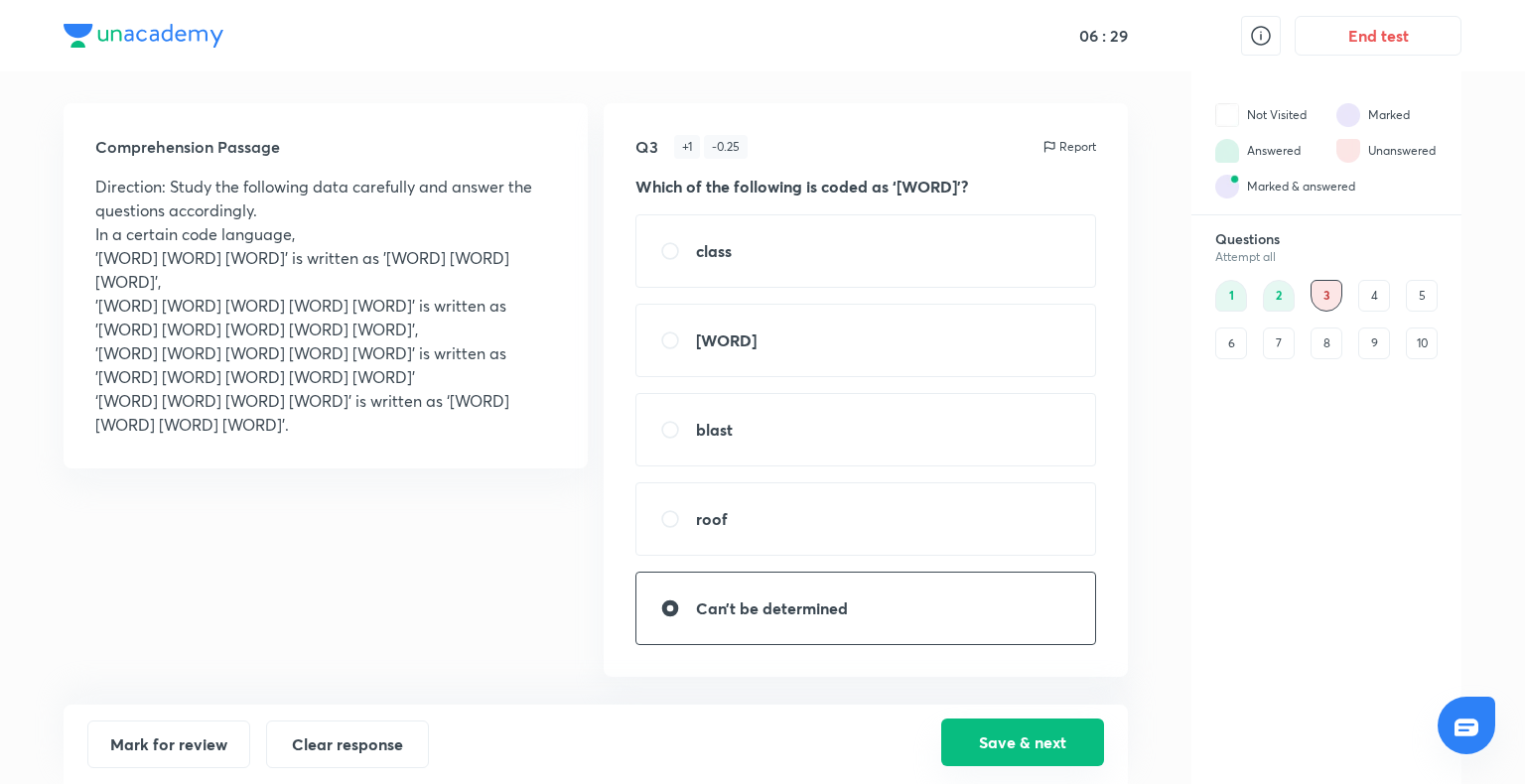 click on "Save & next" at bounding box center (1023, 742) 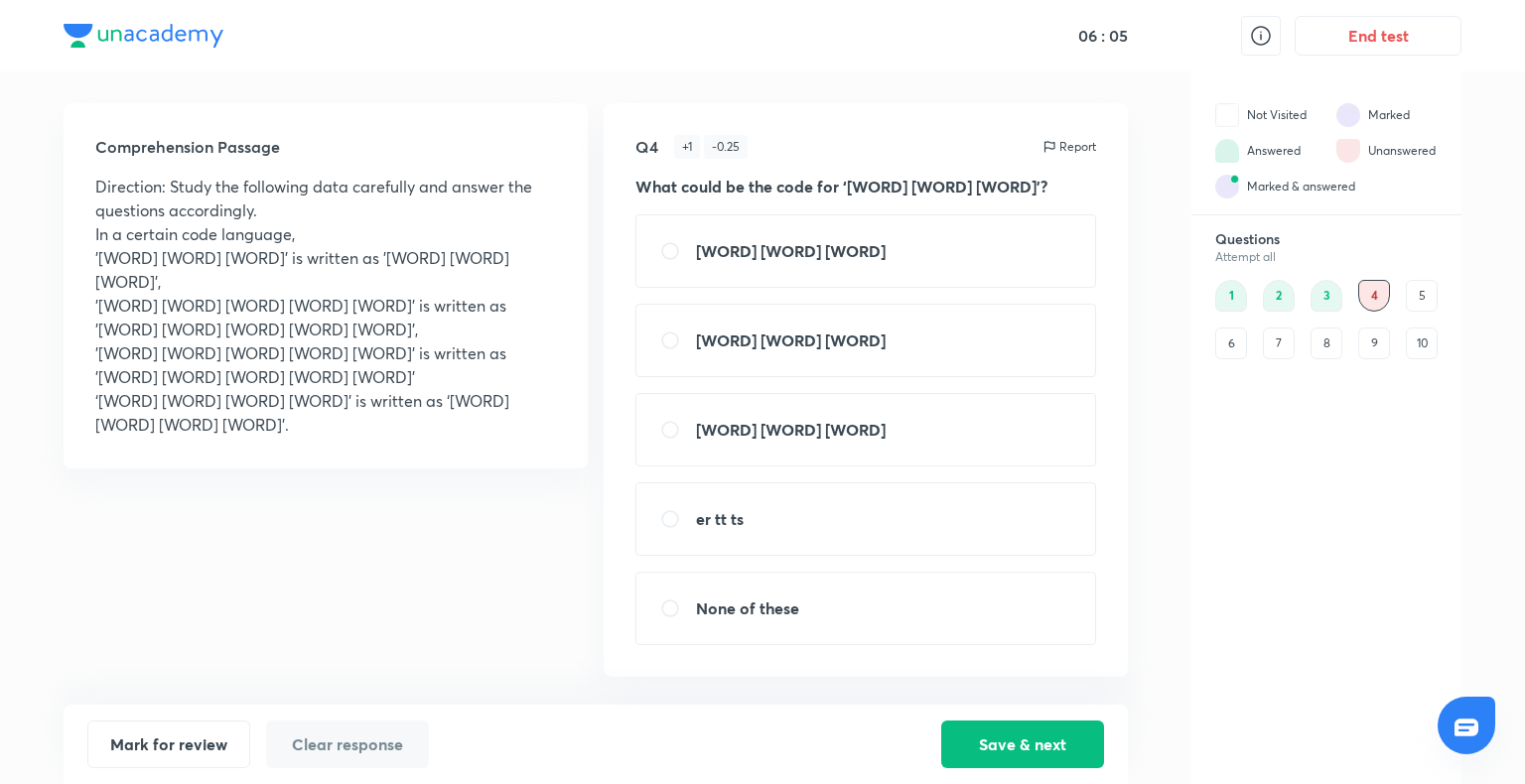 click on "[WORD] [WORD] [WORD]" at bounding box center [866, 430] 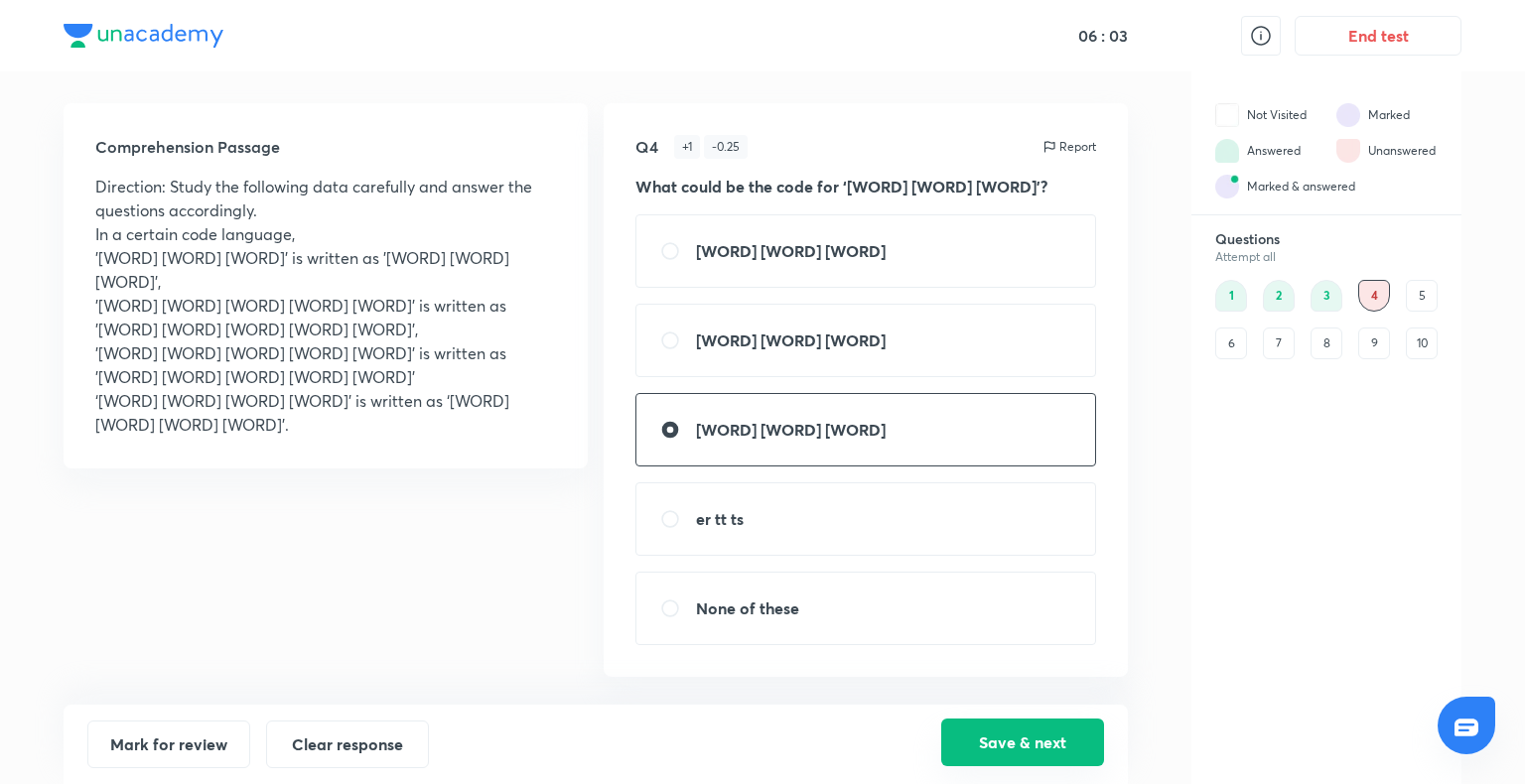 click on "Save & next" at bounding box center [1023, 742] 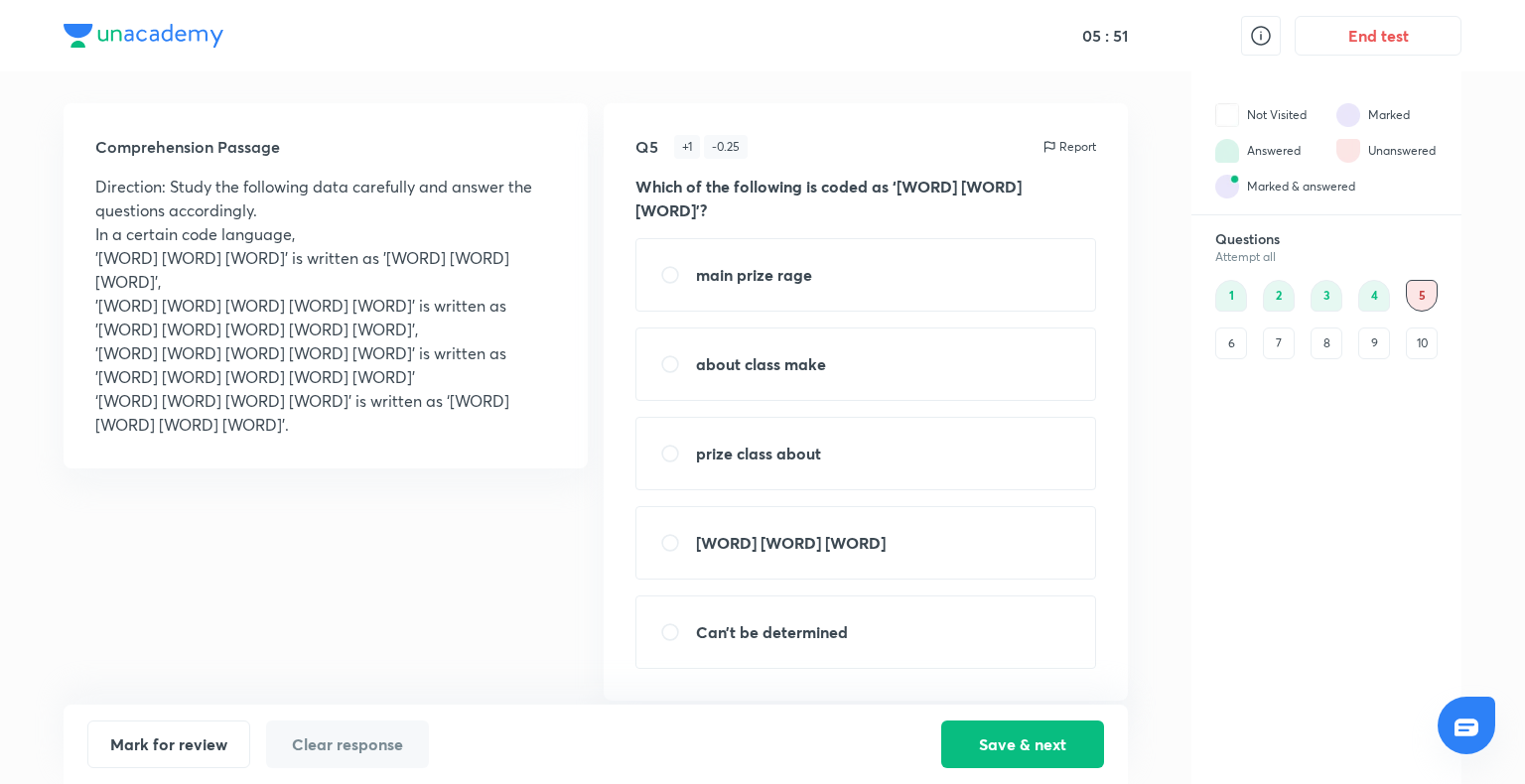 click on "[WORD] [WORD] [WORD]" at bounding box center [790, 542] 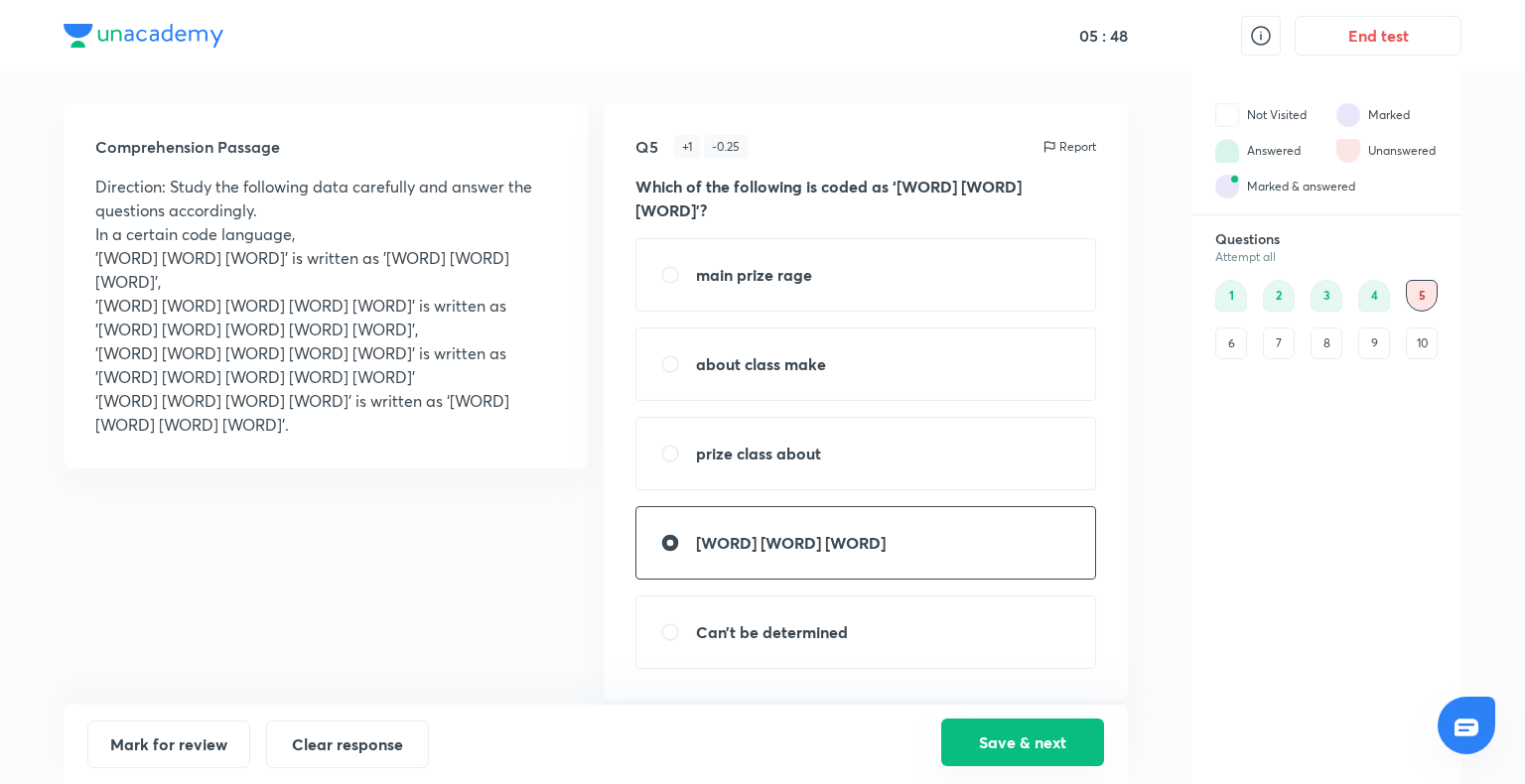 click on "Save & next" at bounding box center (1023, 742) 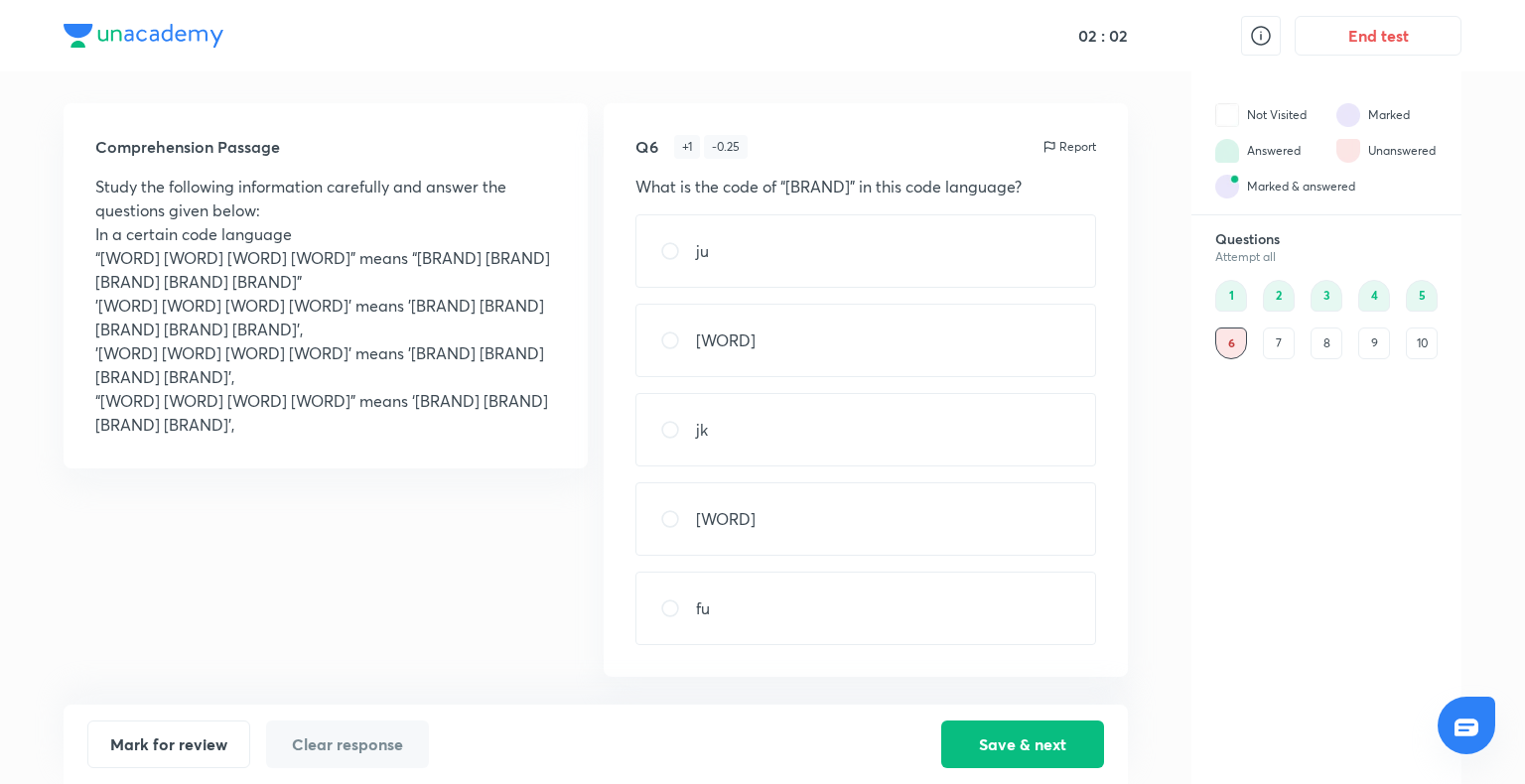 click on "jk" at bounding box center [866, 430] 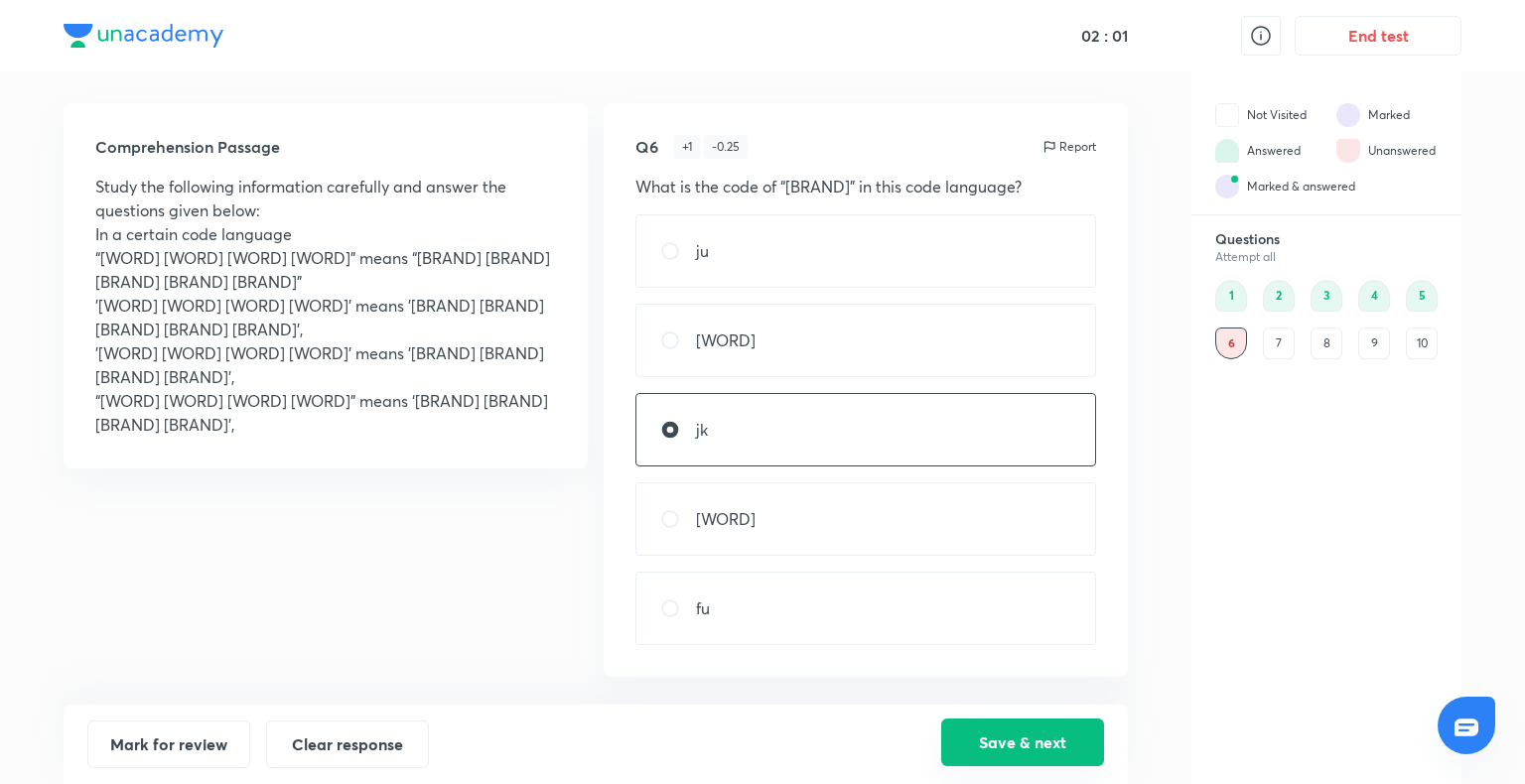 click on "Save & next" at bounding box center (1023, 742) 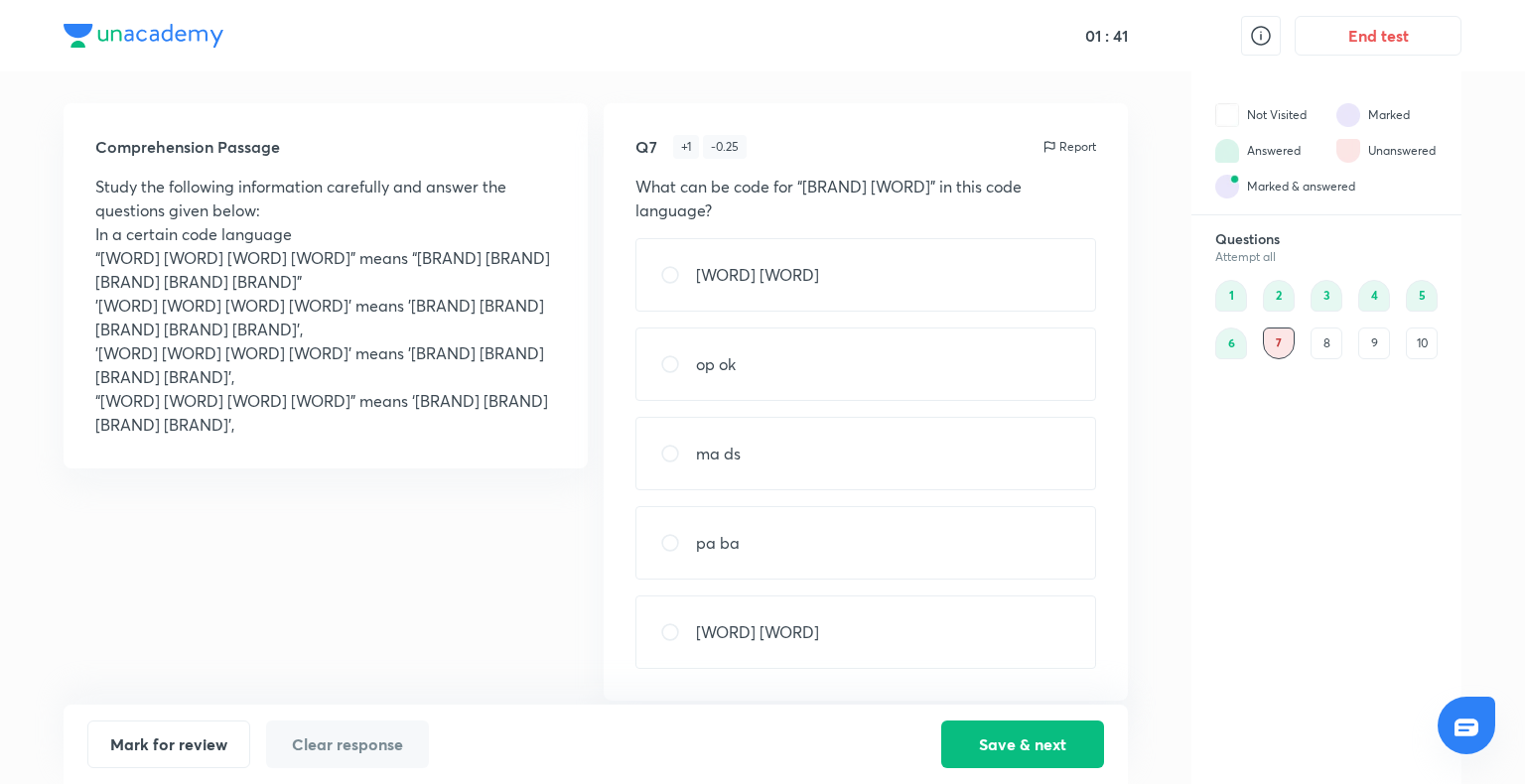 click on "op ok" at bounding box center [866, 364] 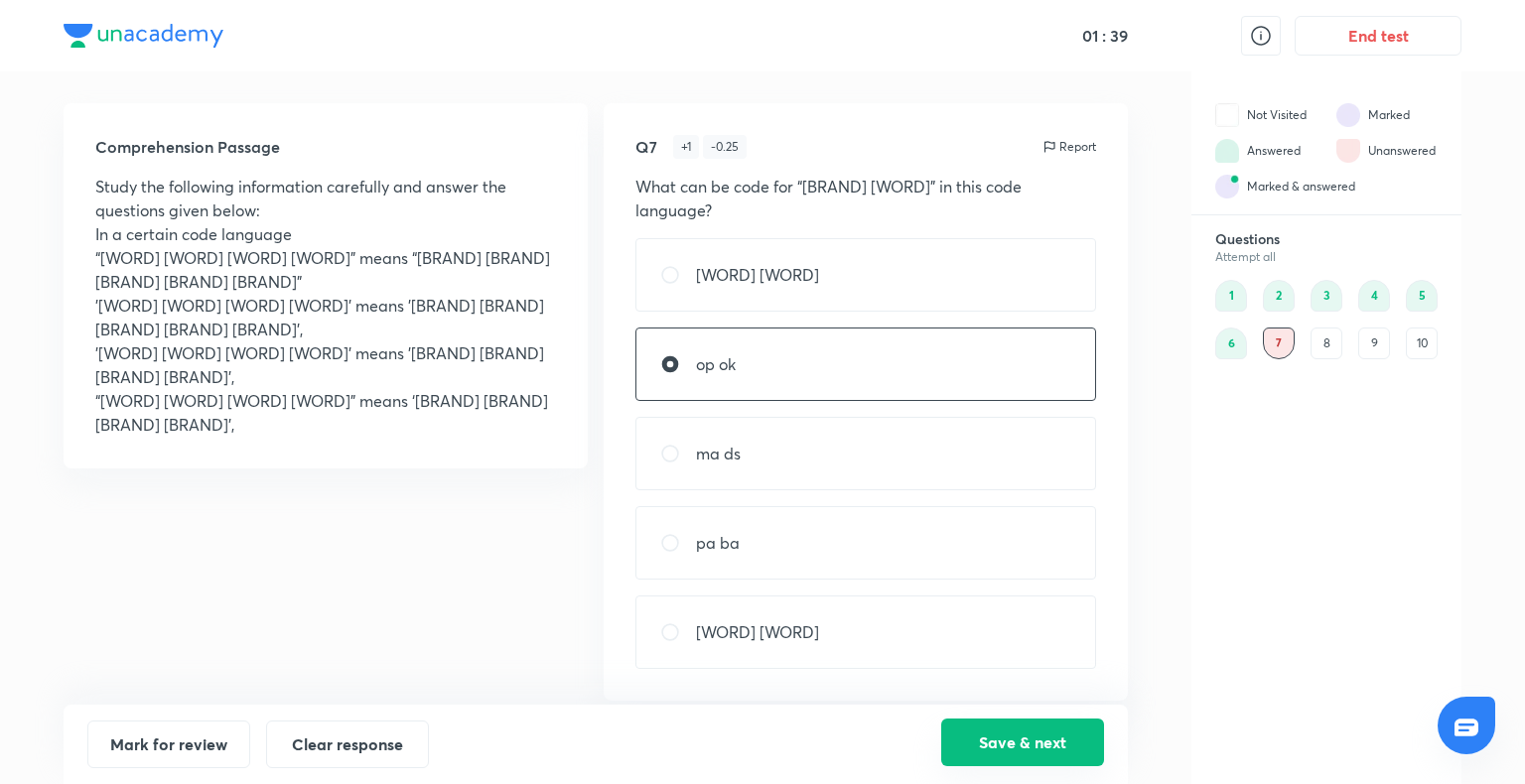 click on "Save & next" at bounding box center (1023, 742) 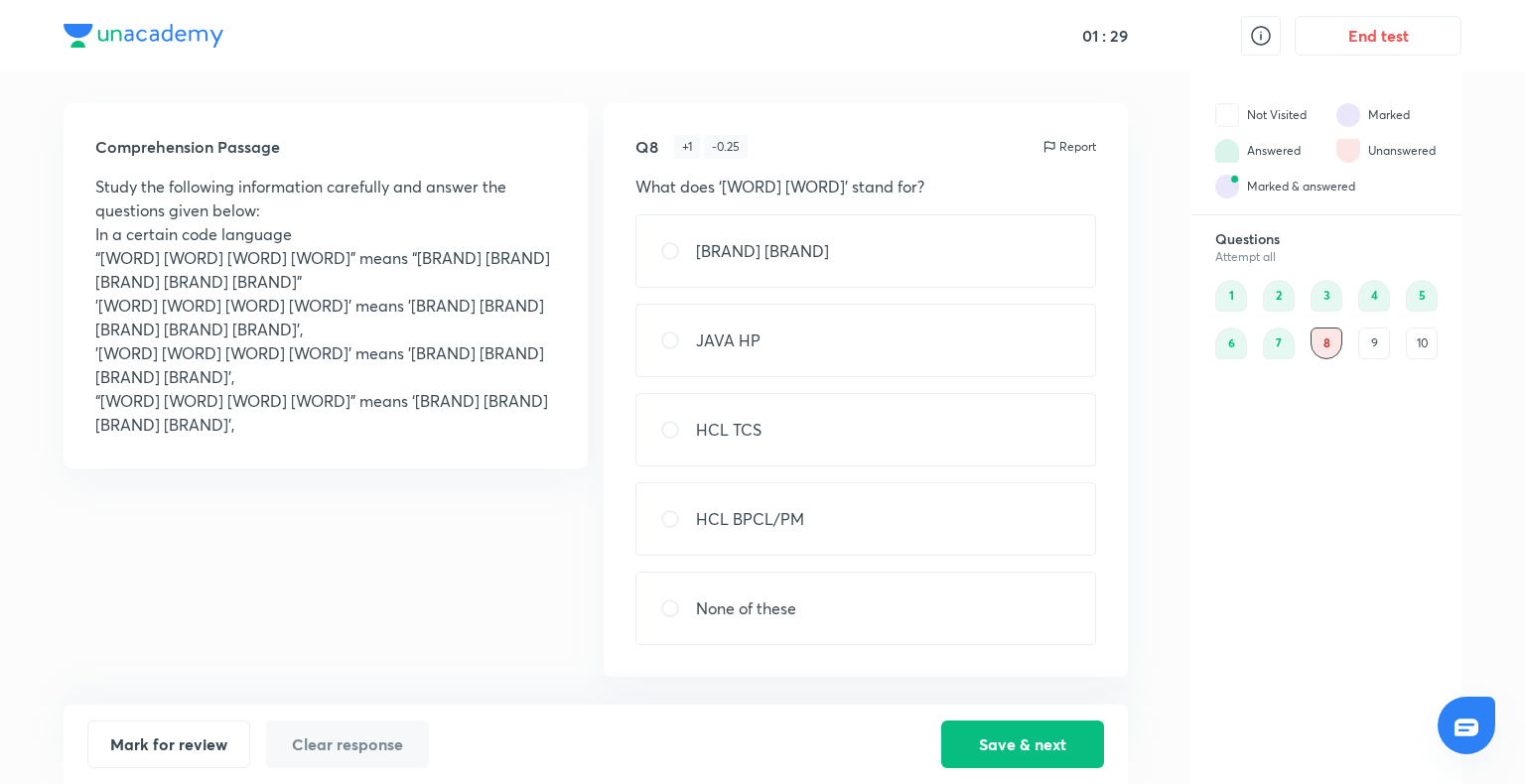 click on "HCL BPCL/PM" at bounding box center (866, 519) 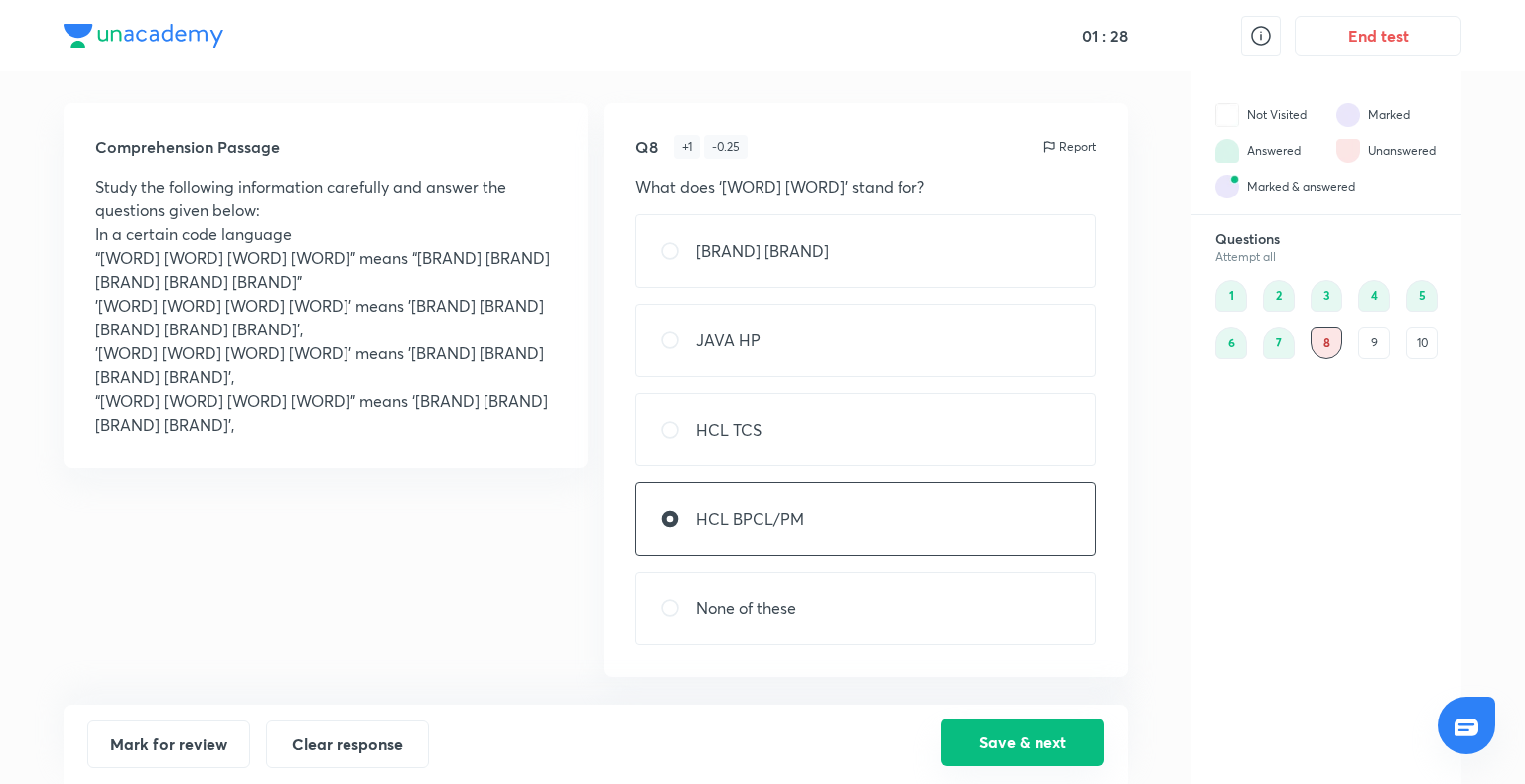 click on "Save & next" at bounding box center (1023, 742) 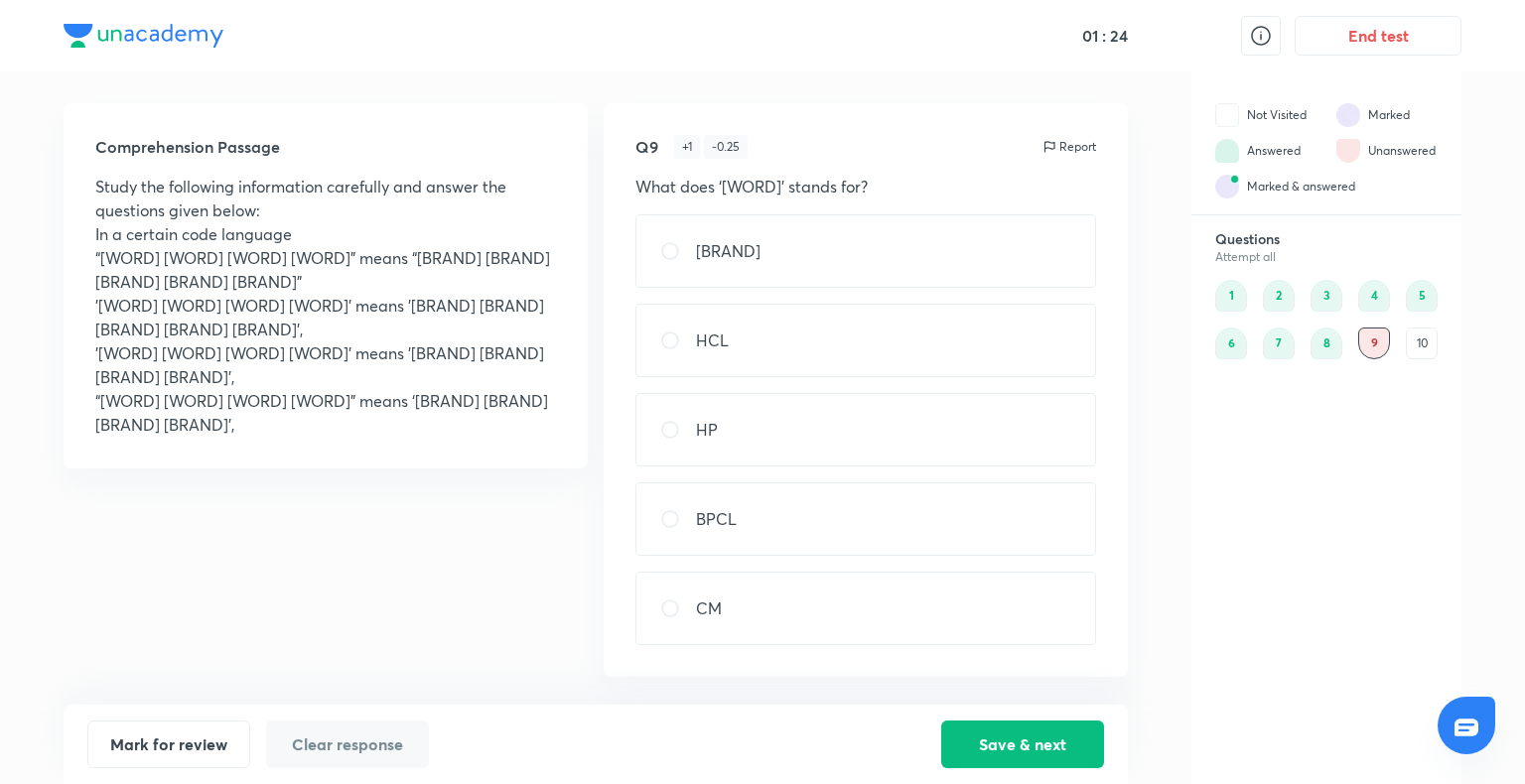click on "CM" at bounding box center (866, 608) 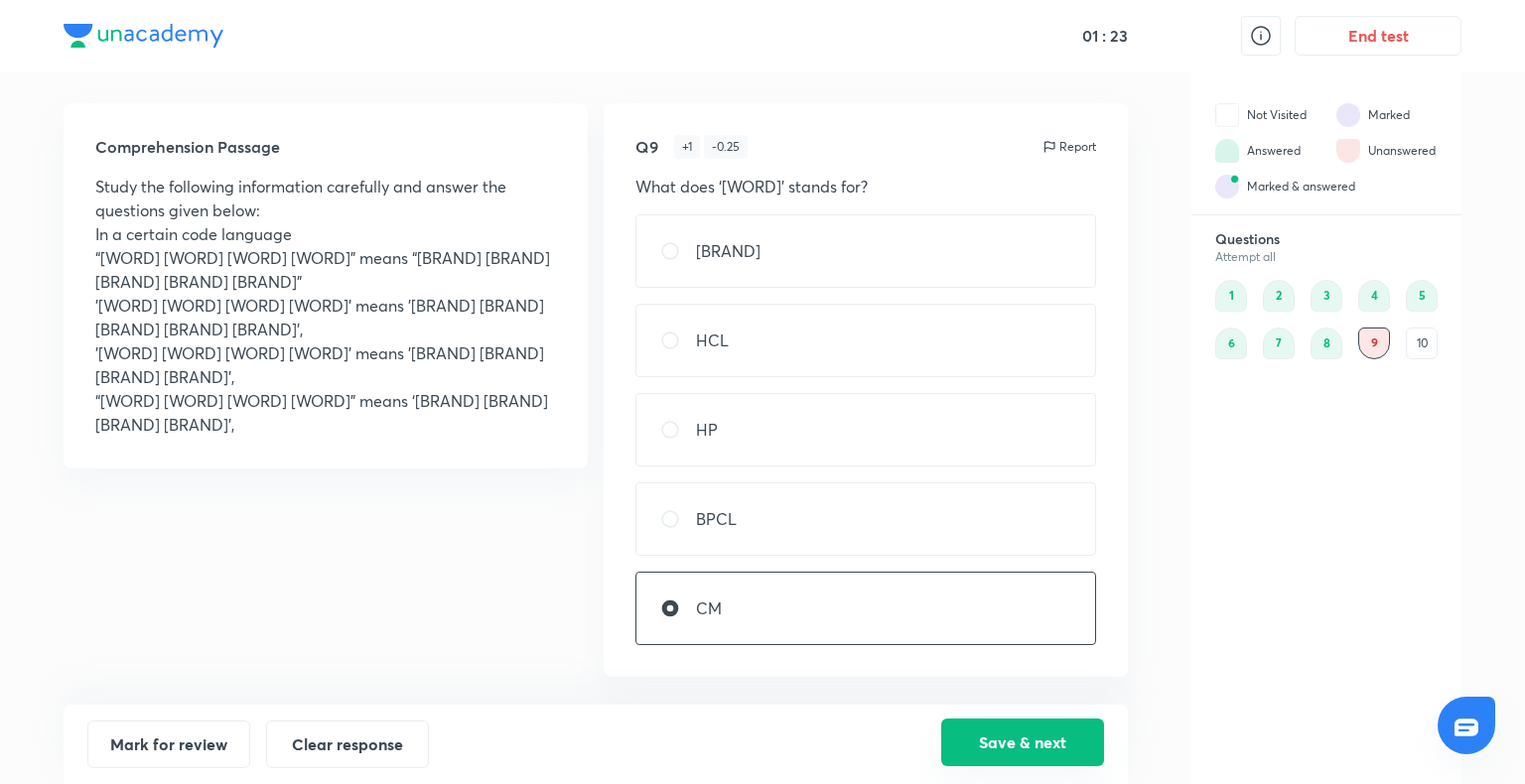 click on "Save & next" at bounding box center [1023, 742] 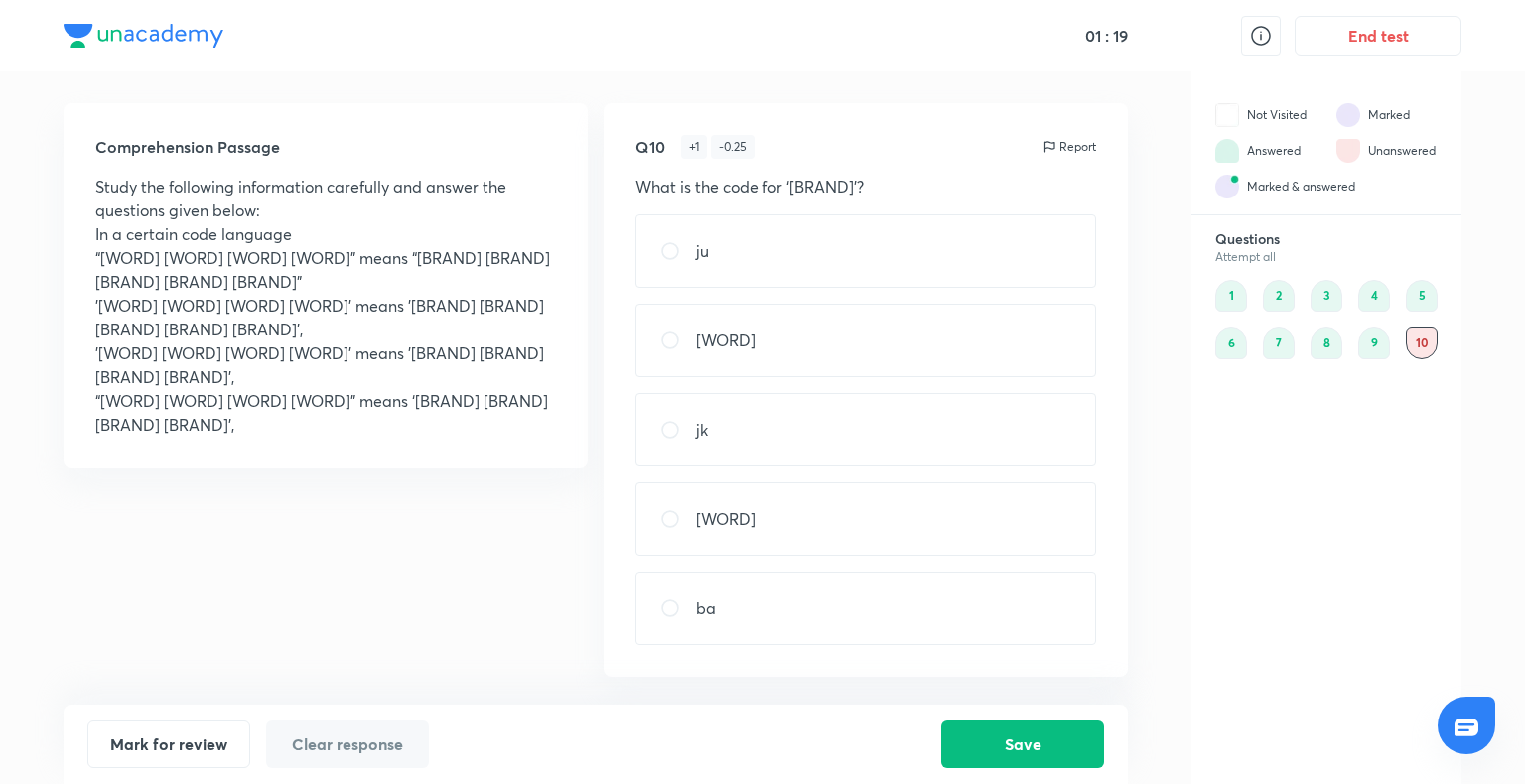 click on "ba" at bounding box center (866, 608) 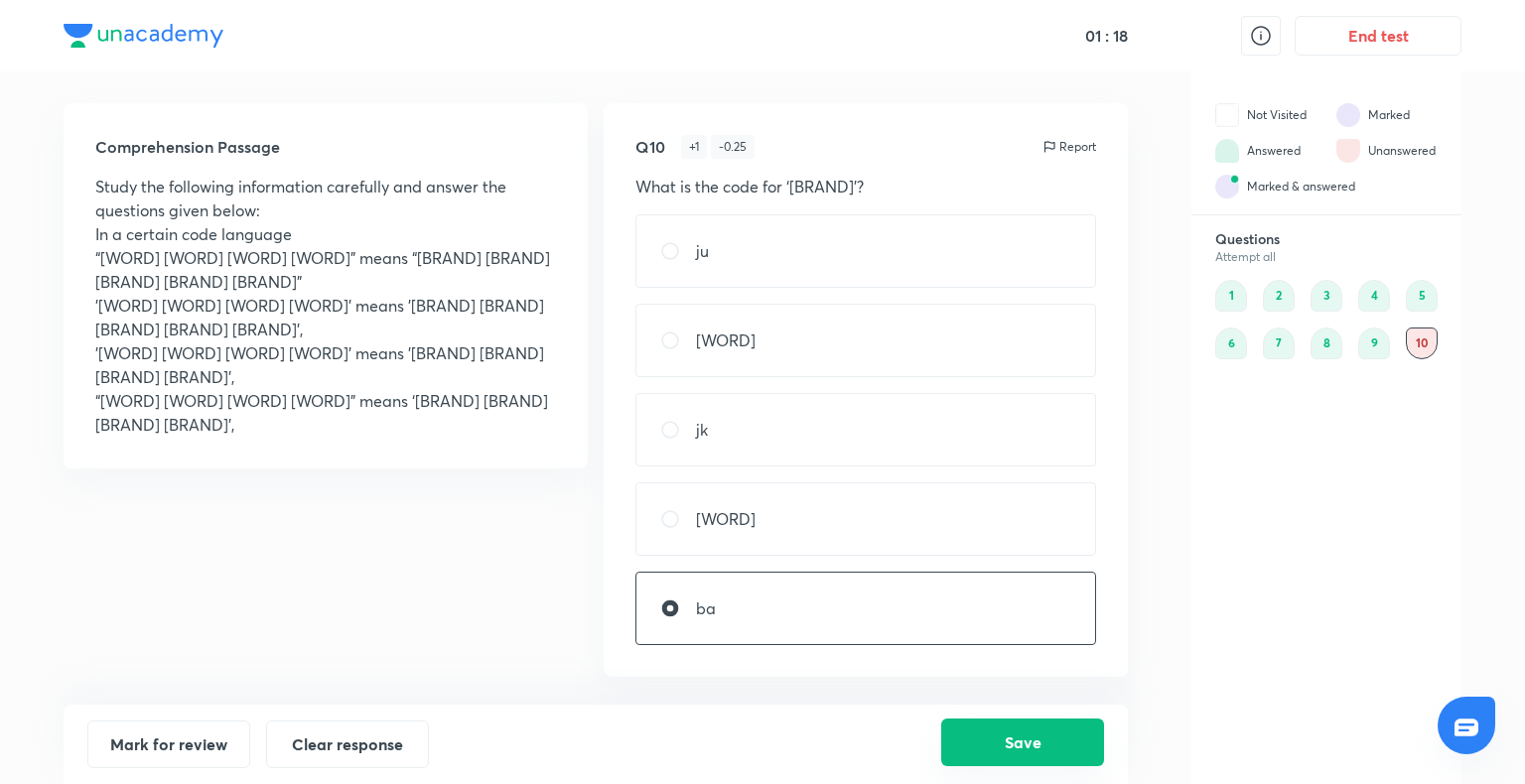 click on "Save" at bounding box center (1023, 742) 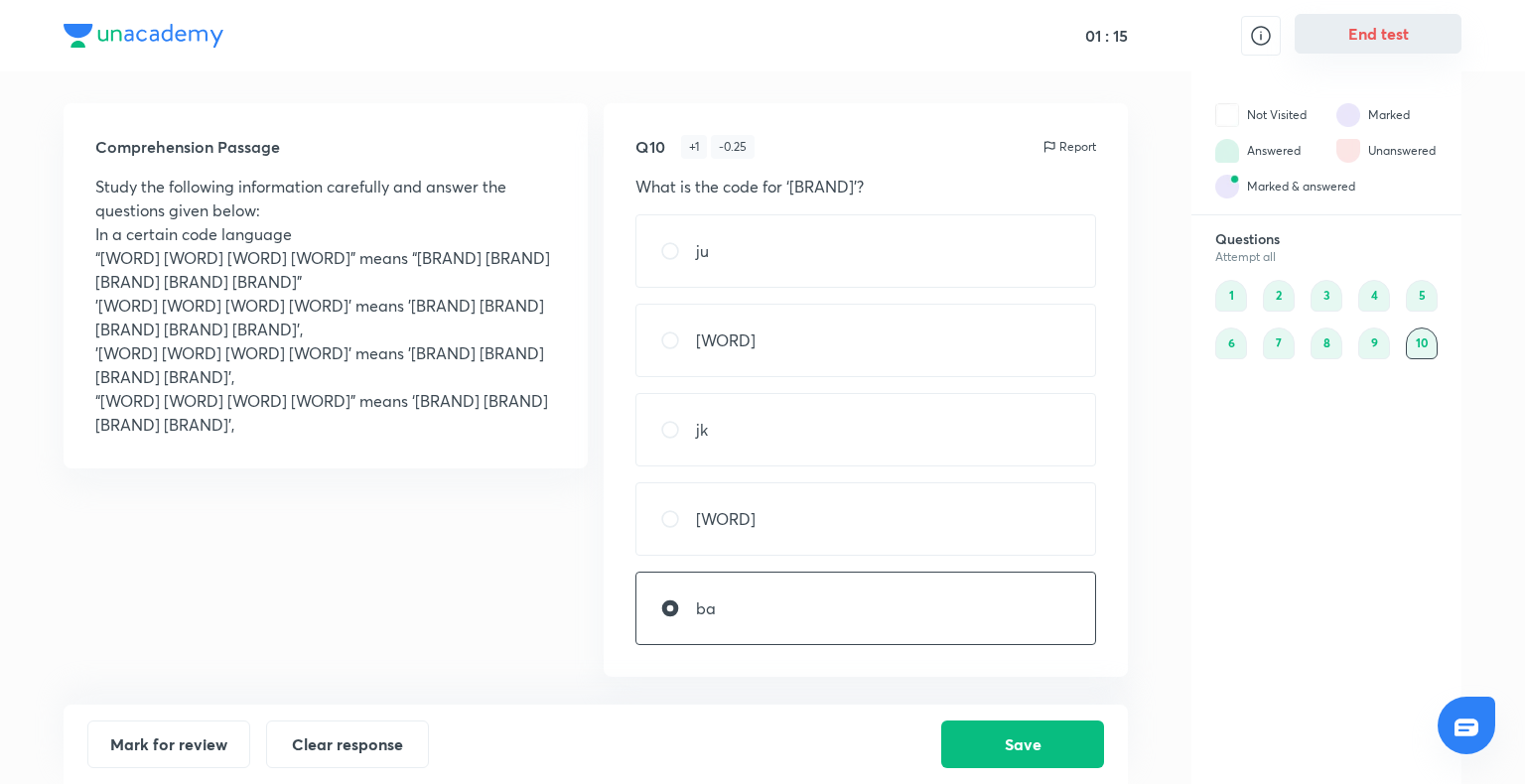 click on "End test" at bounding box center [1378, 34] 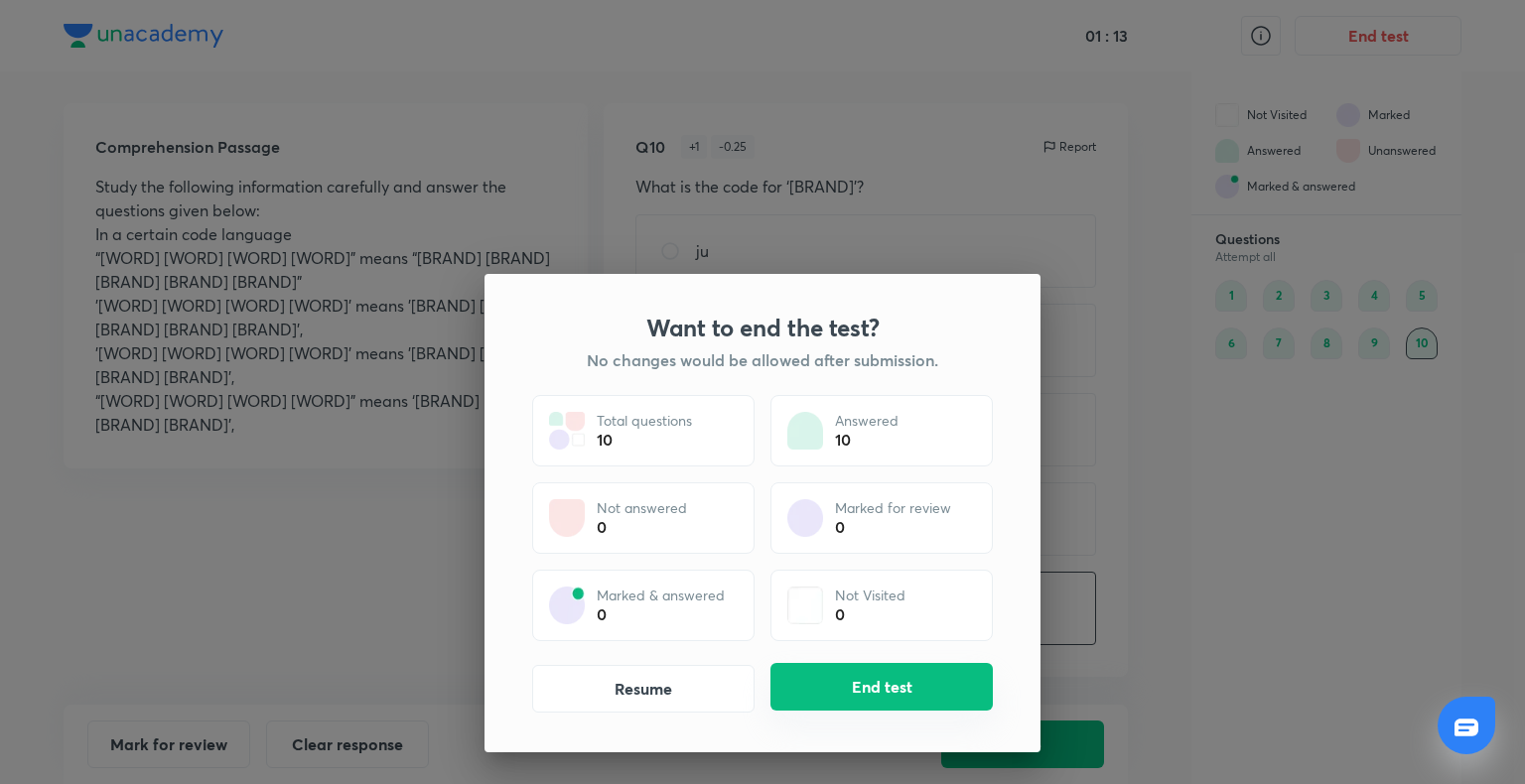 click on "End test" at bounding box center (882, 687) 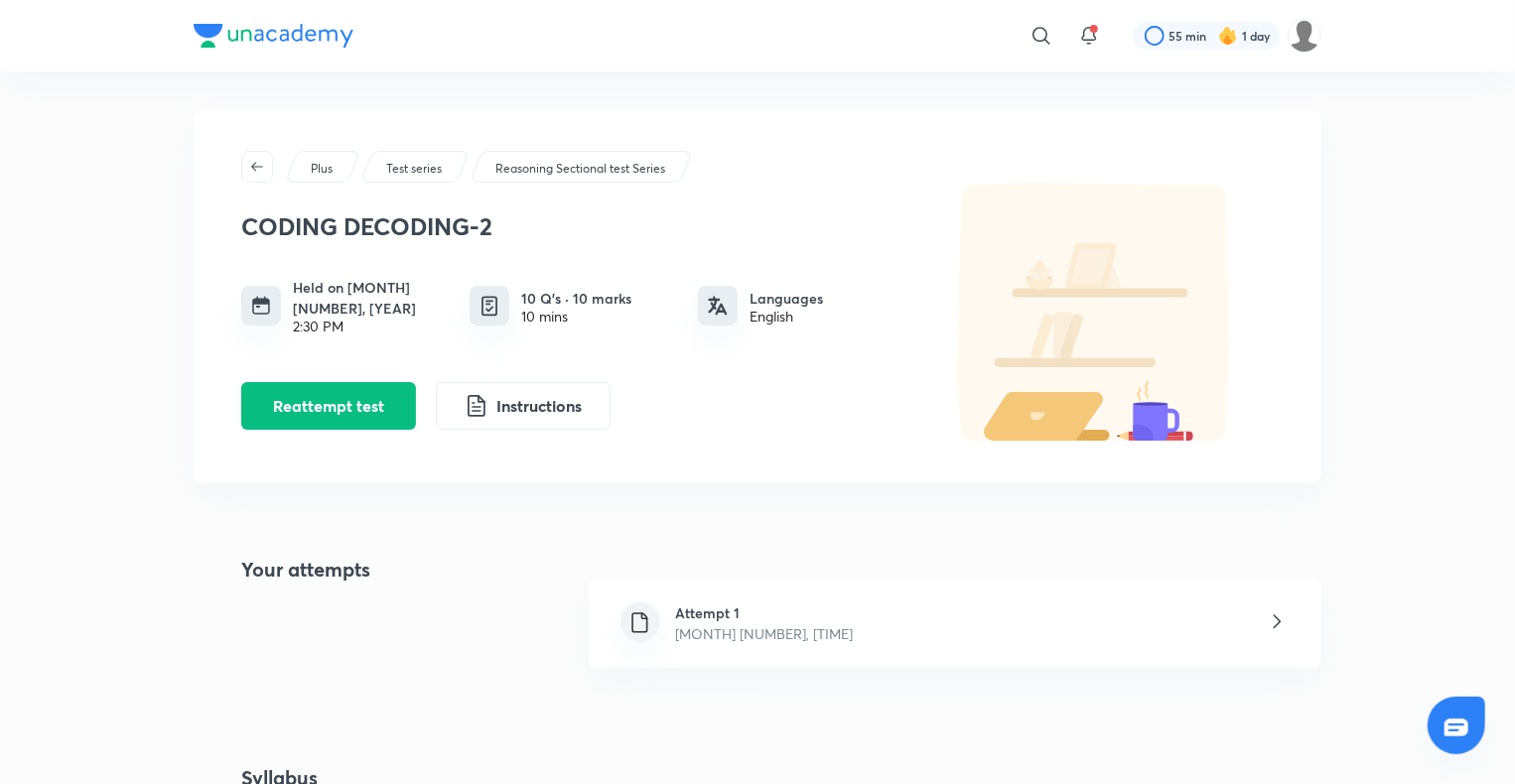 click on "Attempt 1" at bounding box center [764, 612] 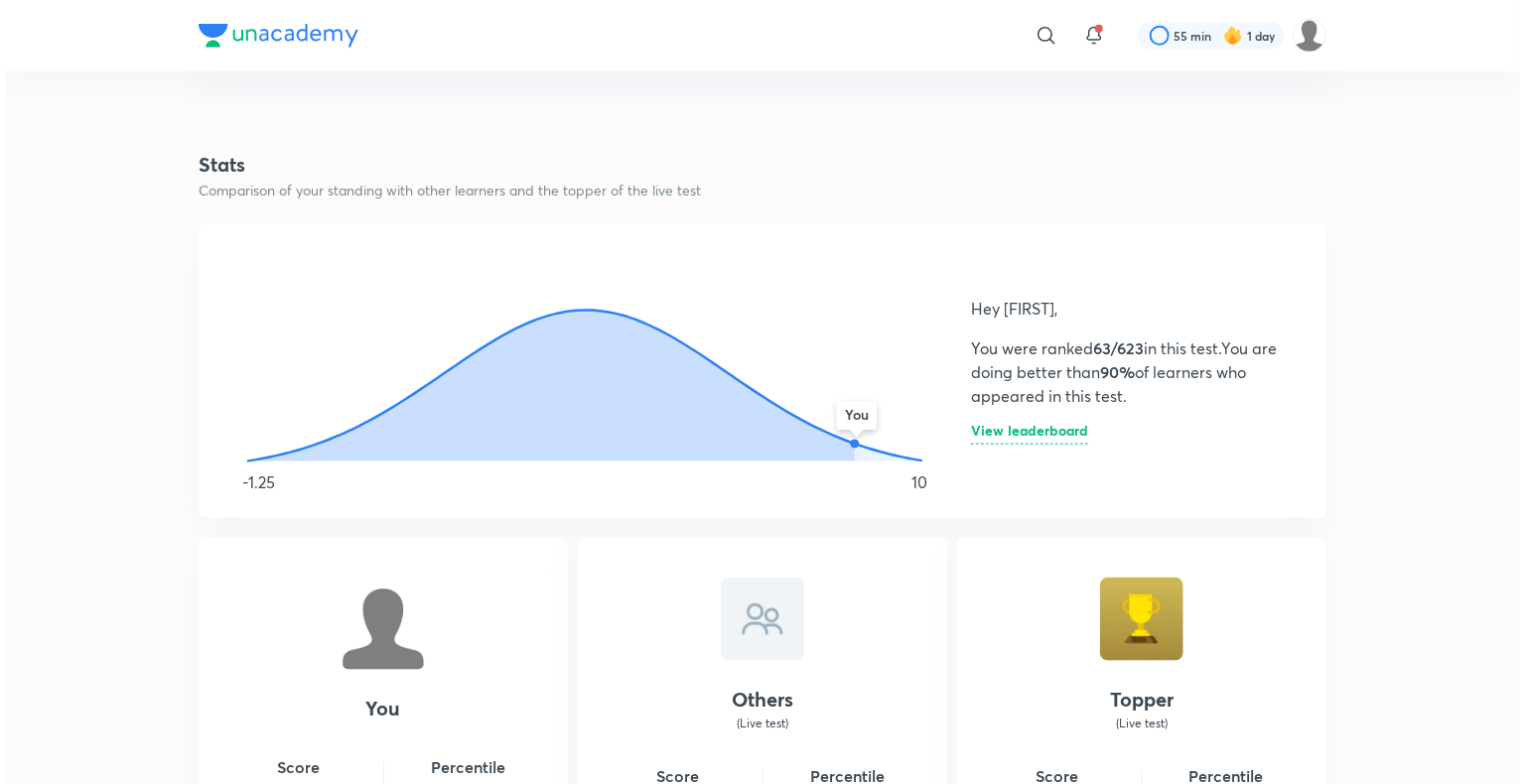 scroll, scrollTop: 972, scrollLeft: 0, axis: vertical 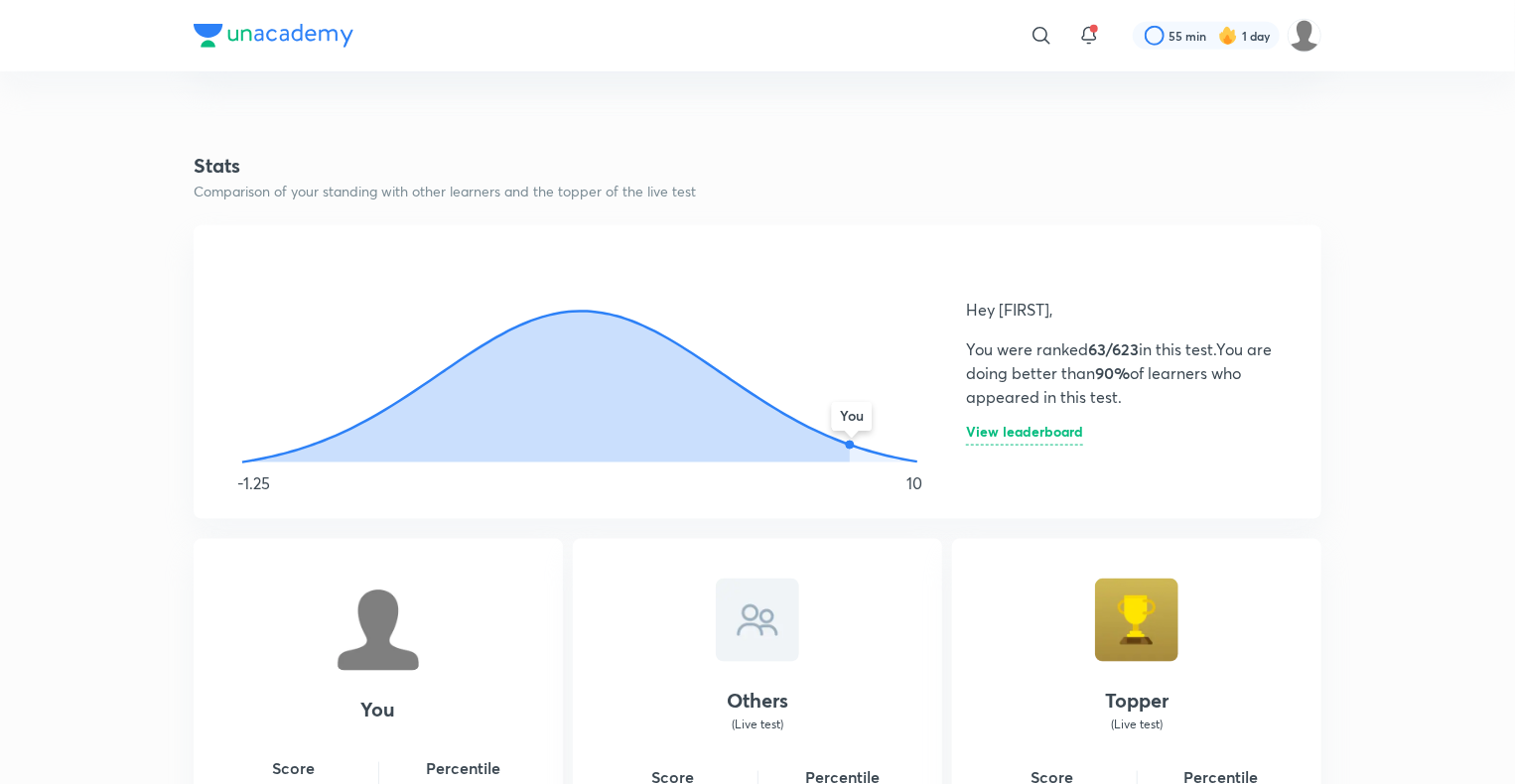click on "View leaderboard" at bounding box center [1025, 435] 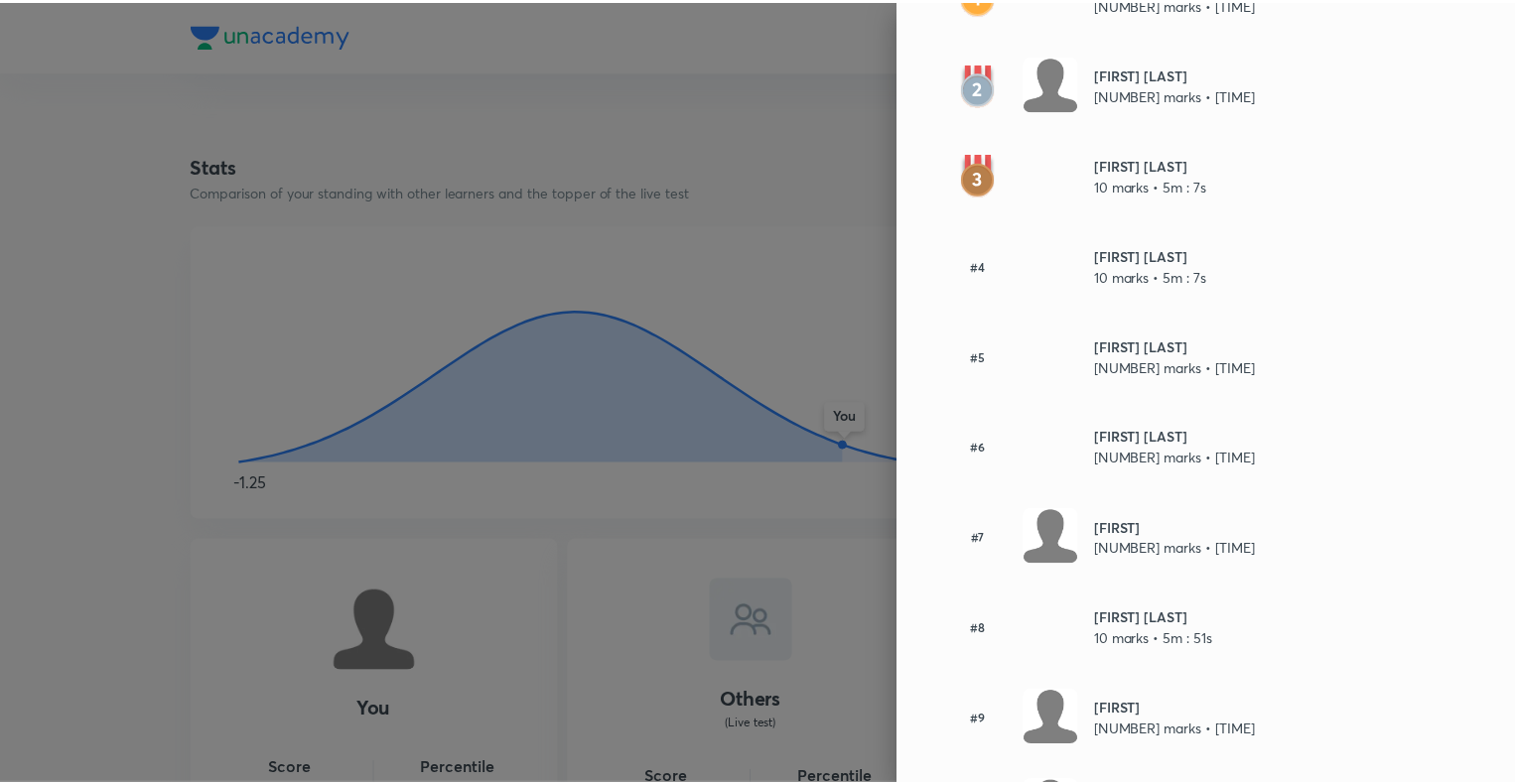 scroll, scrollTop: 0, scrollLeft: 0, axis: both 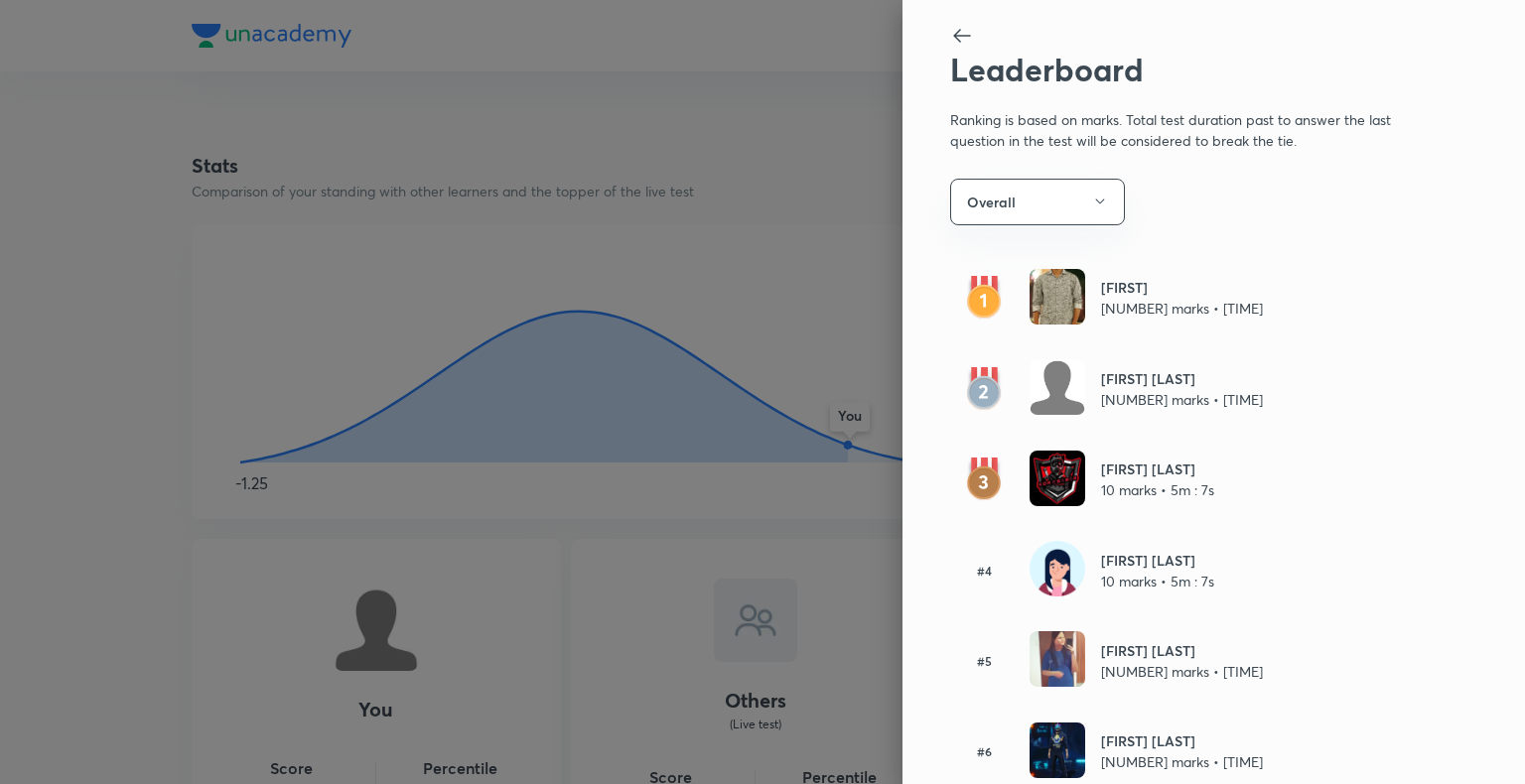 click 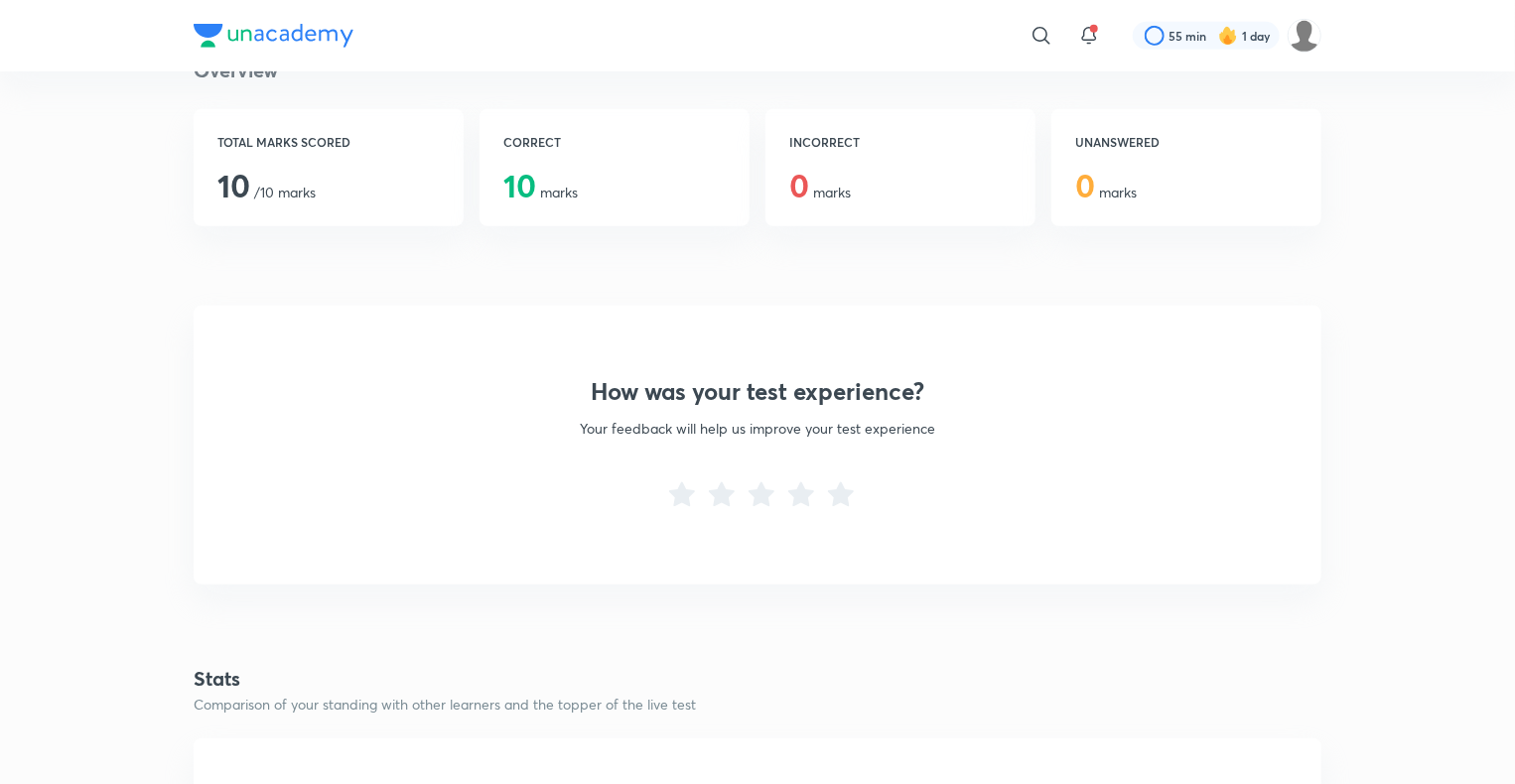 scroll, scrollTop: 0, scrollLeft: 0, axis: both 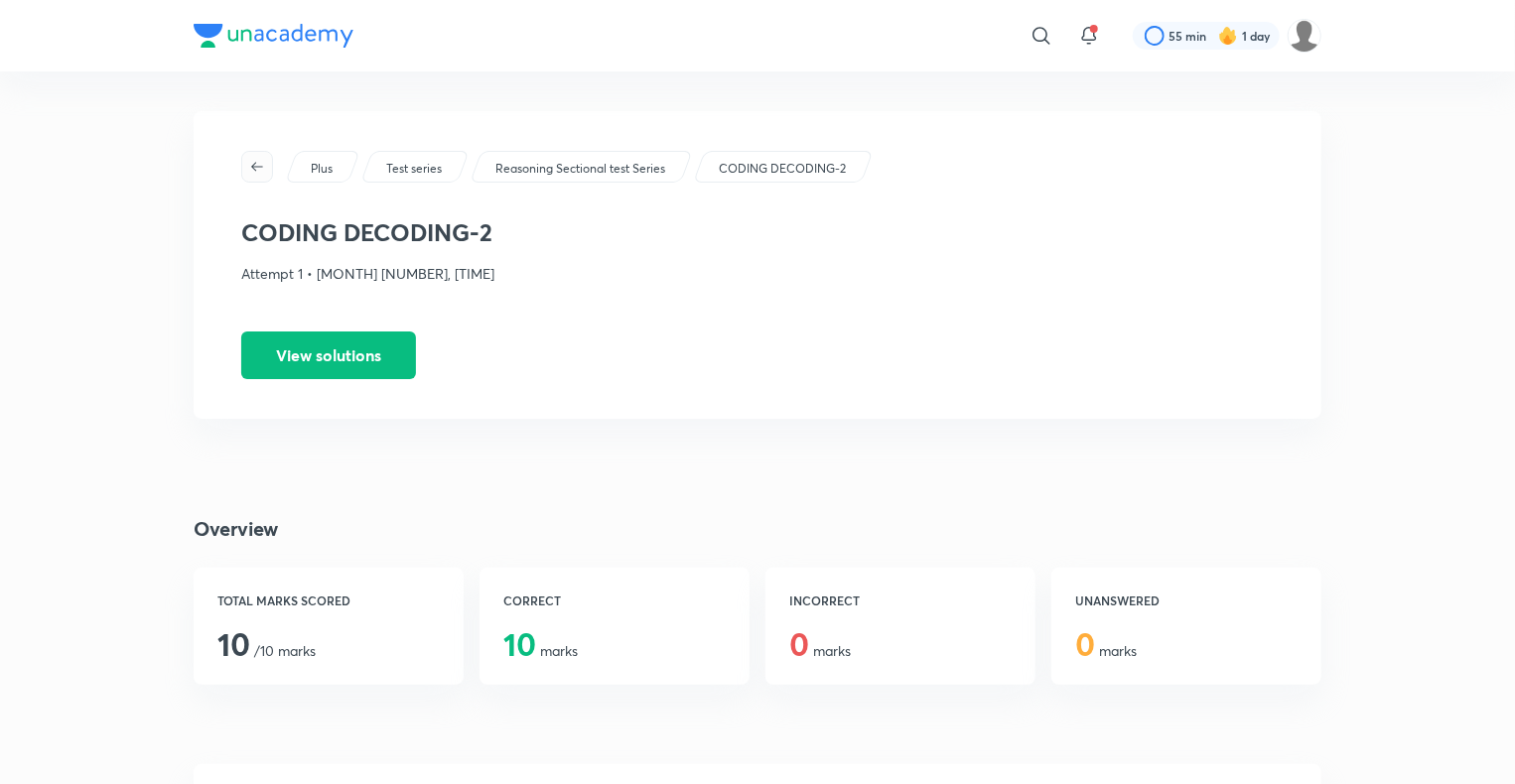 click at bounding box center (257, 167) 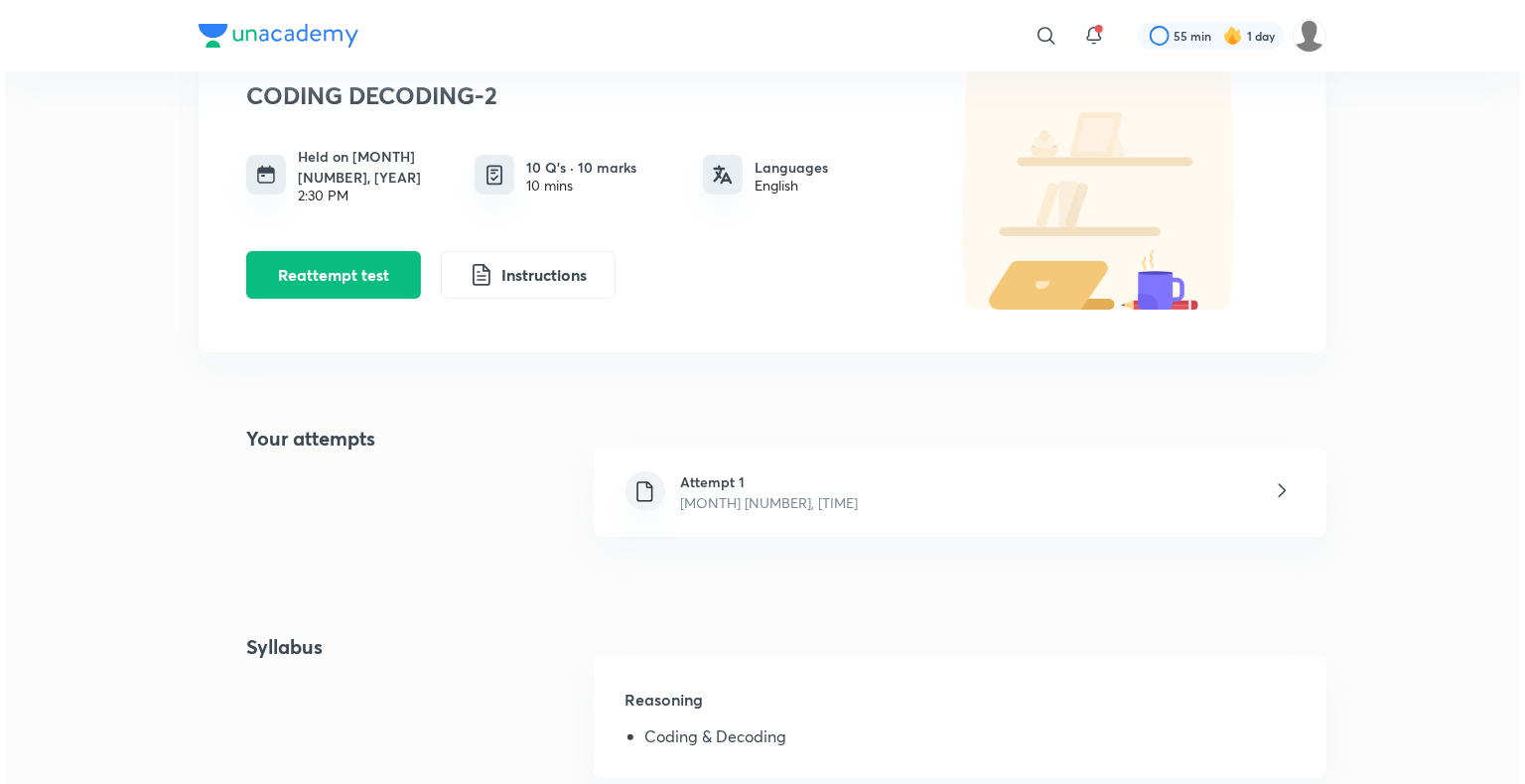 scroll, scrollTop: 0, scrollLeft: 0, axis: both 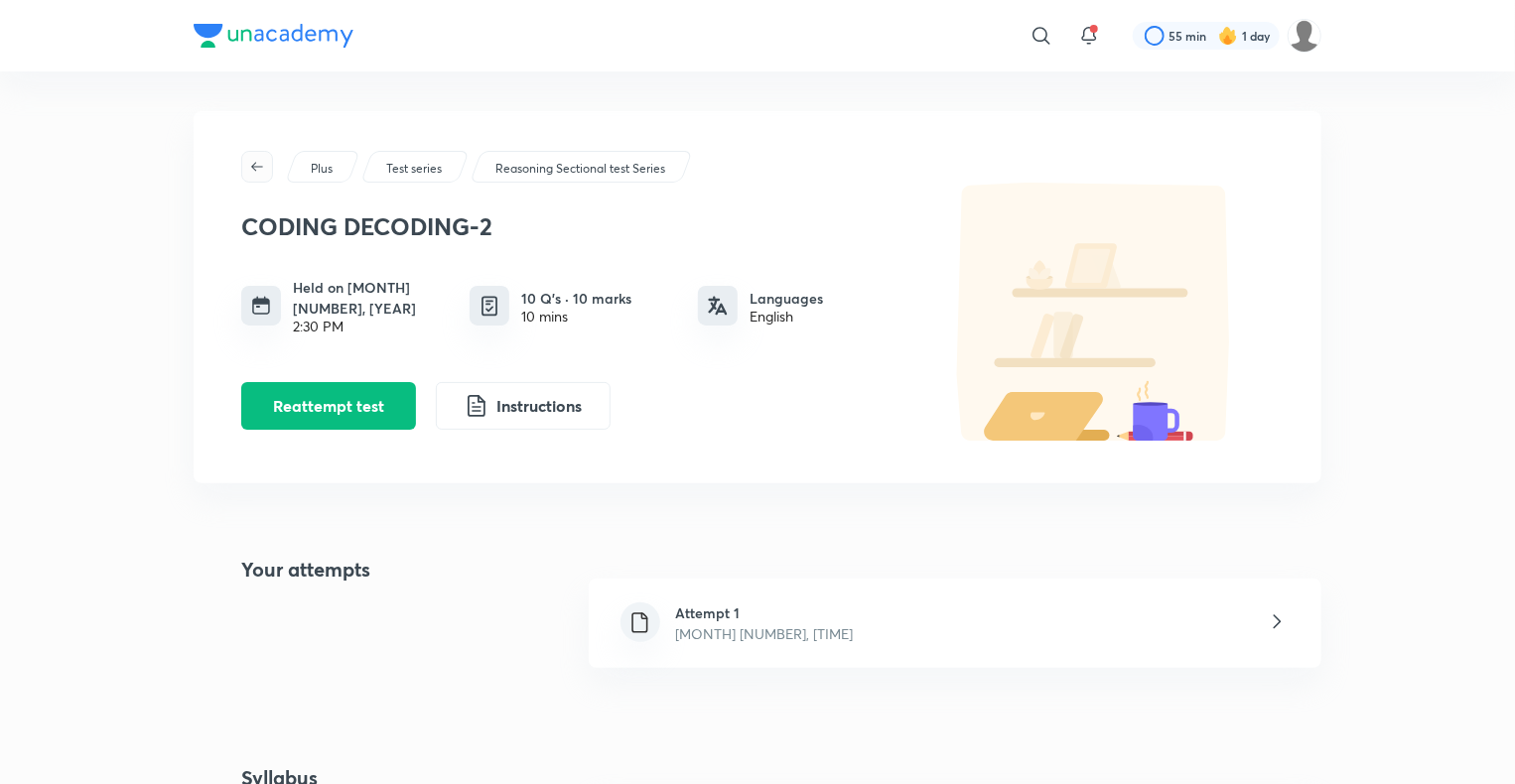 click at bounding box center (257, 167) 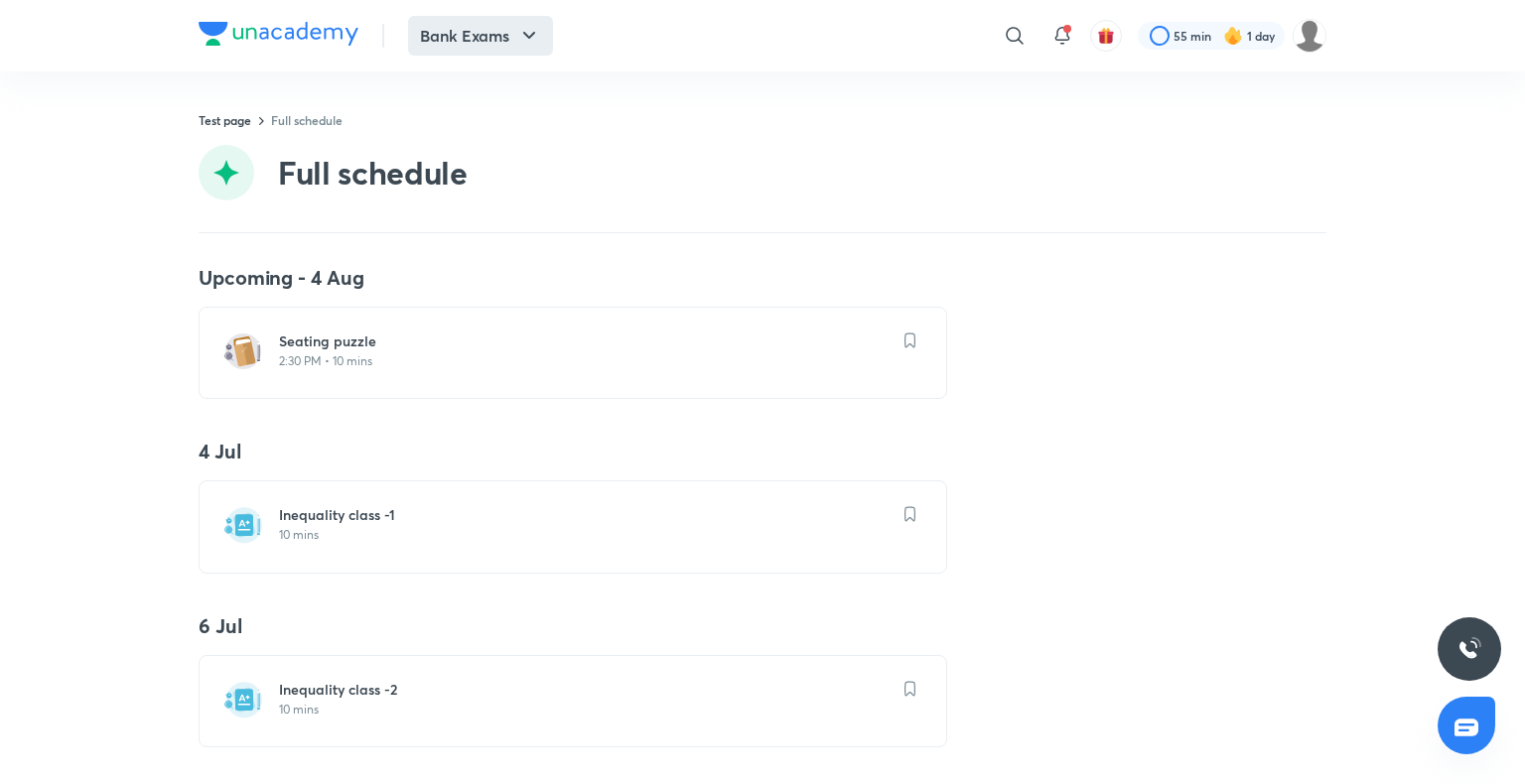 click on "Bank Exams" at bounding box center (481, 36) 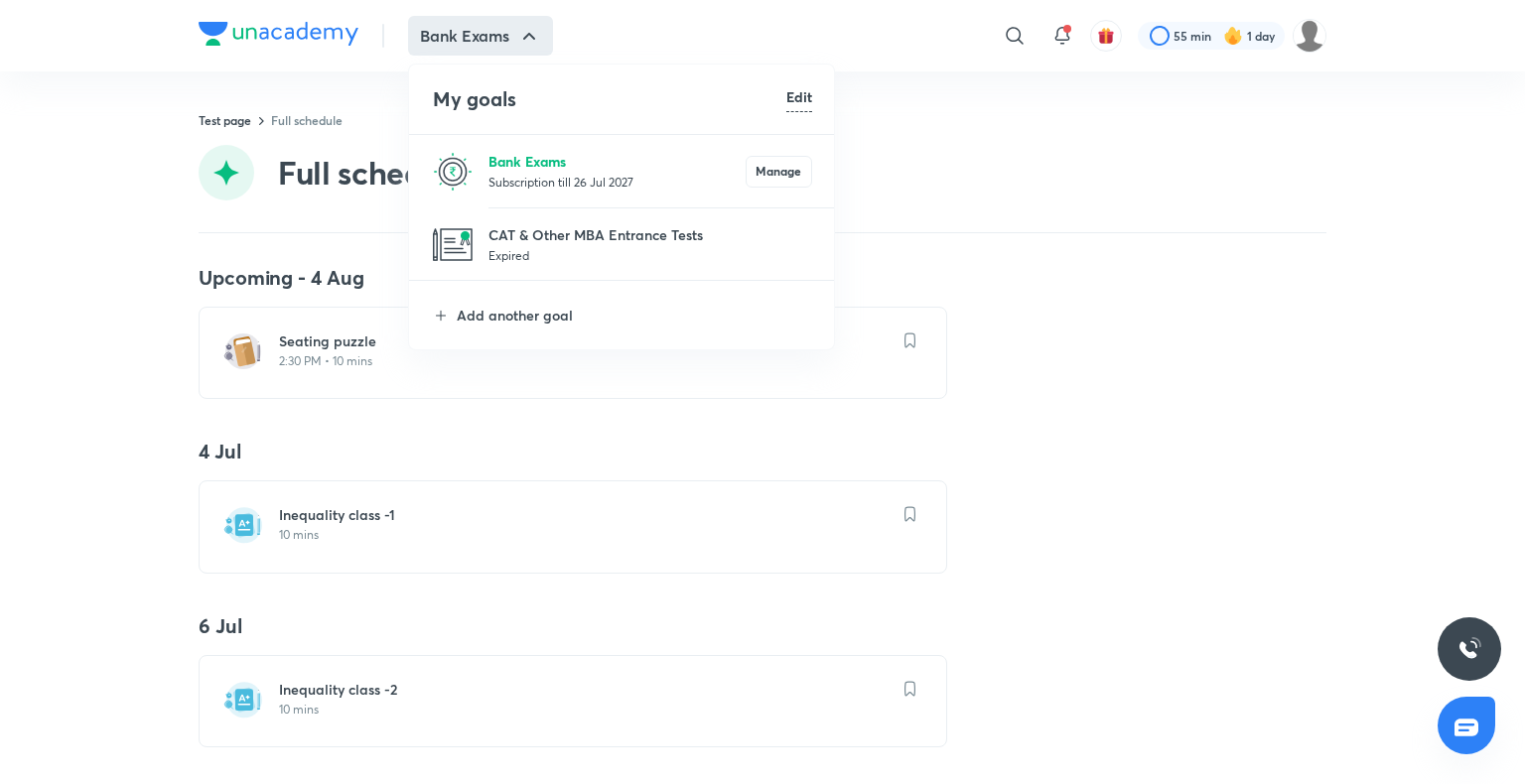 click on "Bank Exams" at bounding box center (617, 161) 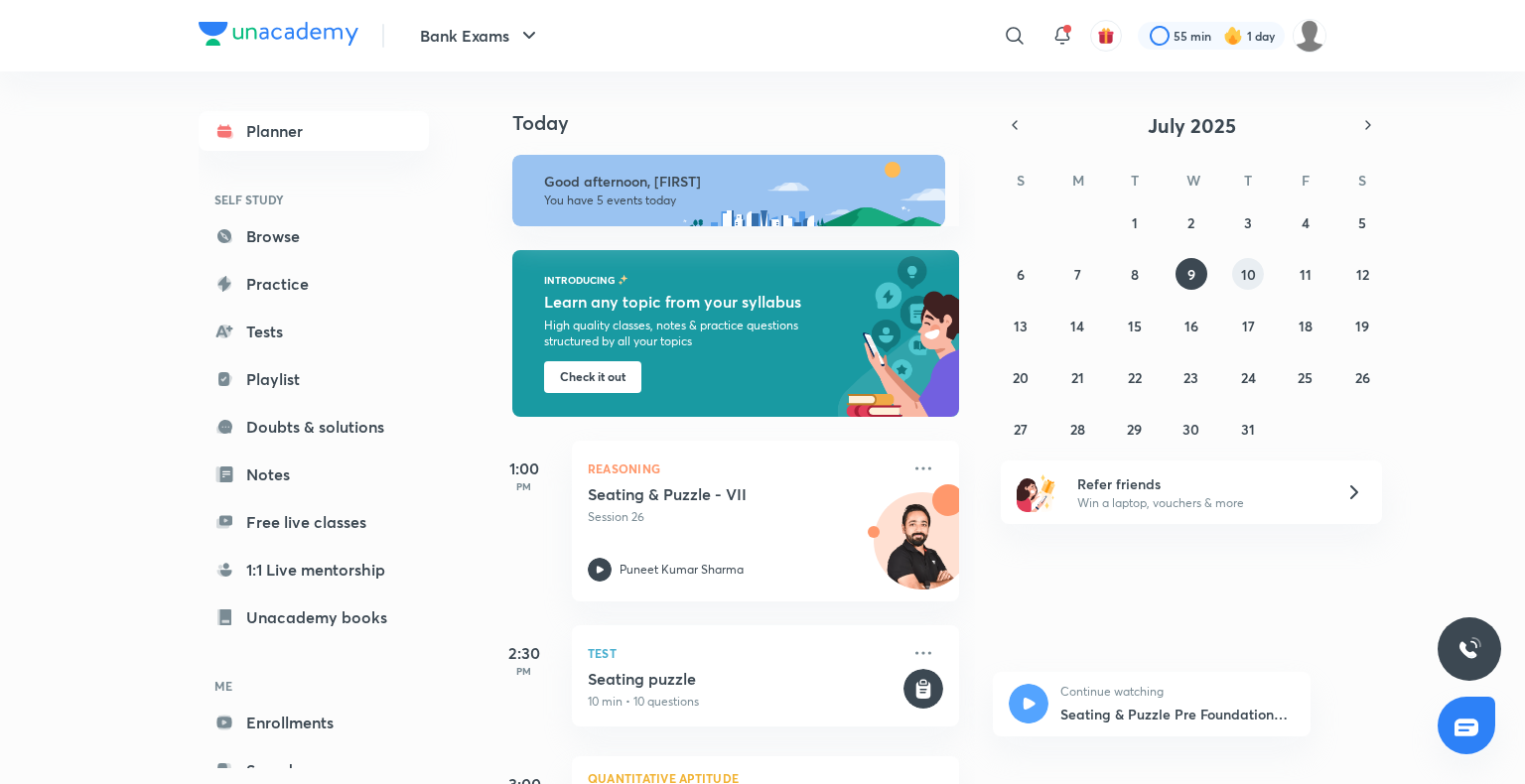 click on "10" at bounding box center (1248, 274) 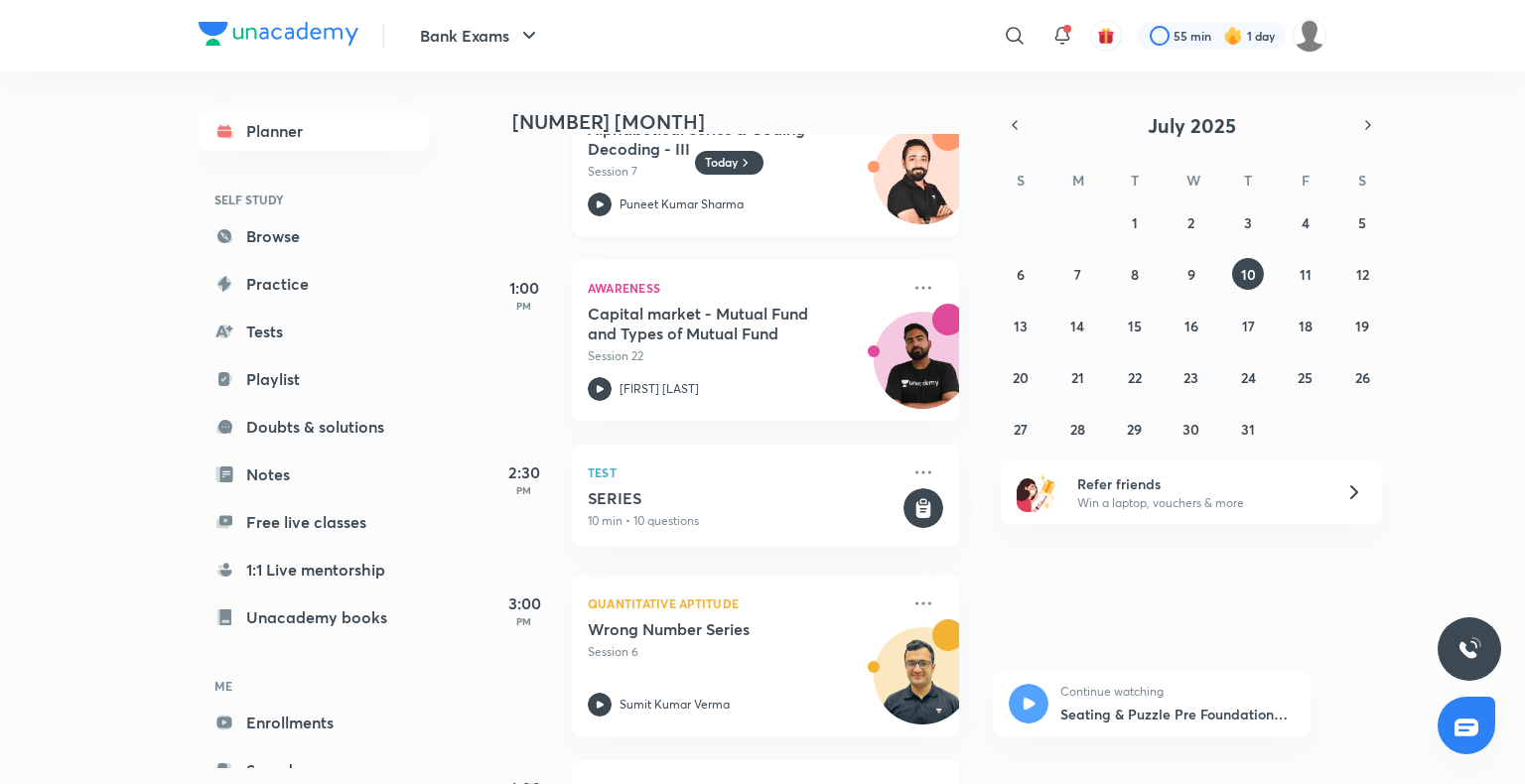 scroll, scrollTop: 0, scrollLeft: 20, axis: horizontal 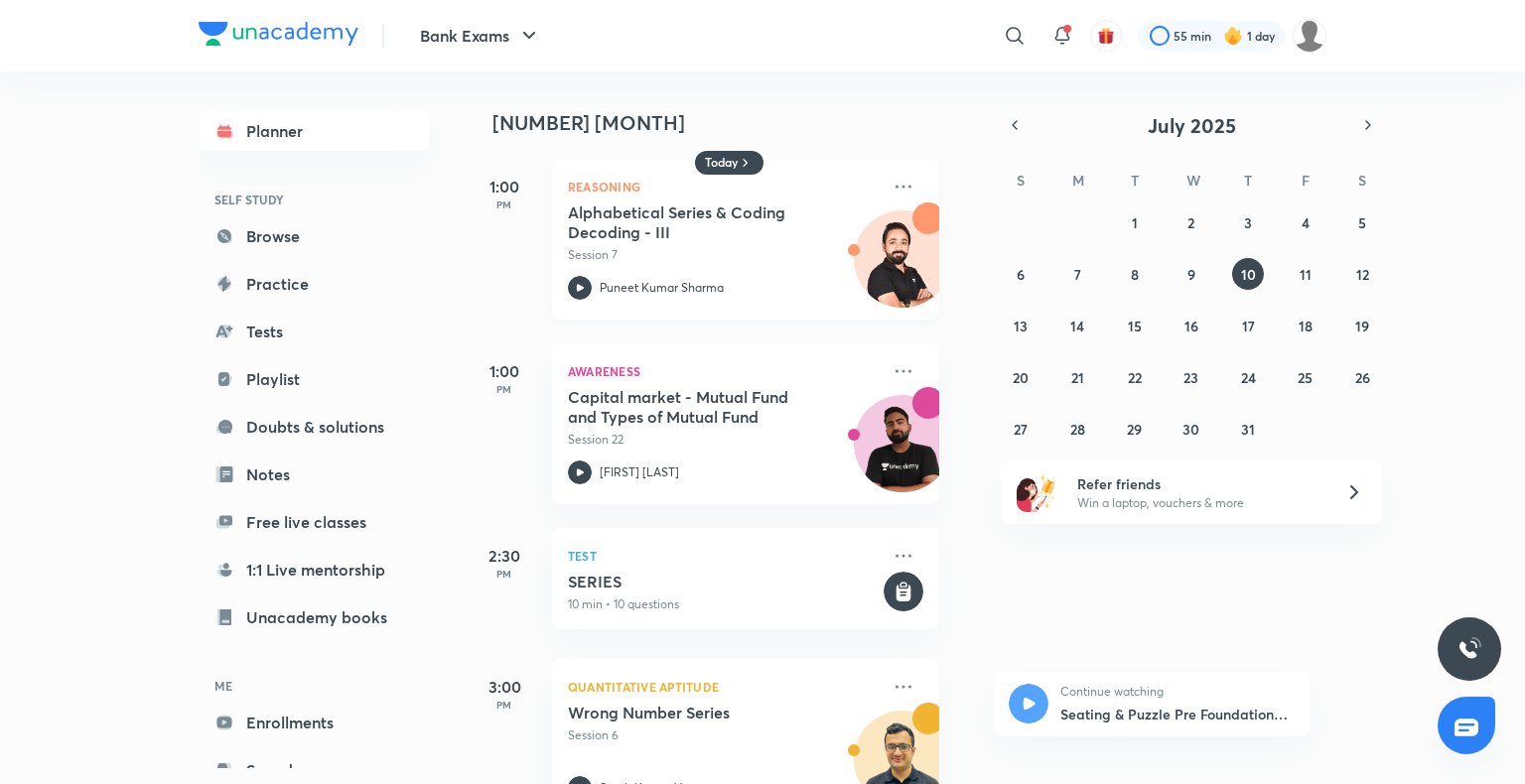 click on "Alphabetical Series & Coding Decoding - III" at bounding box center [691, 222] 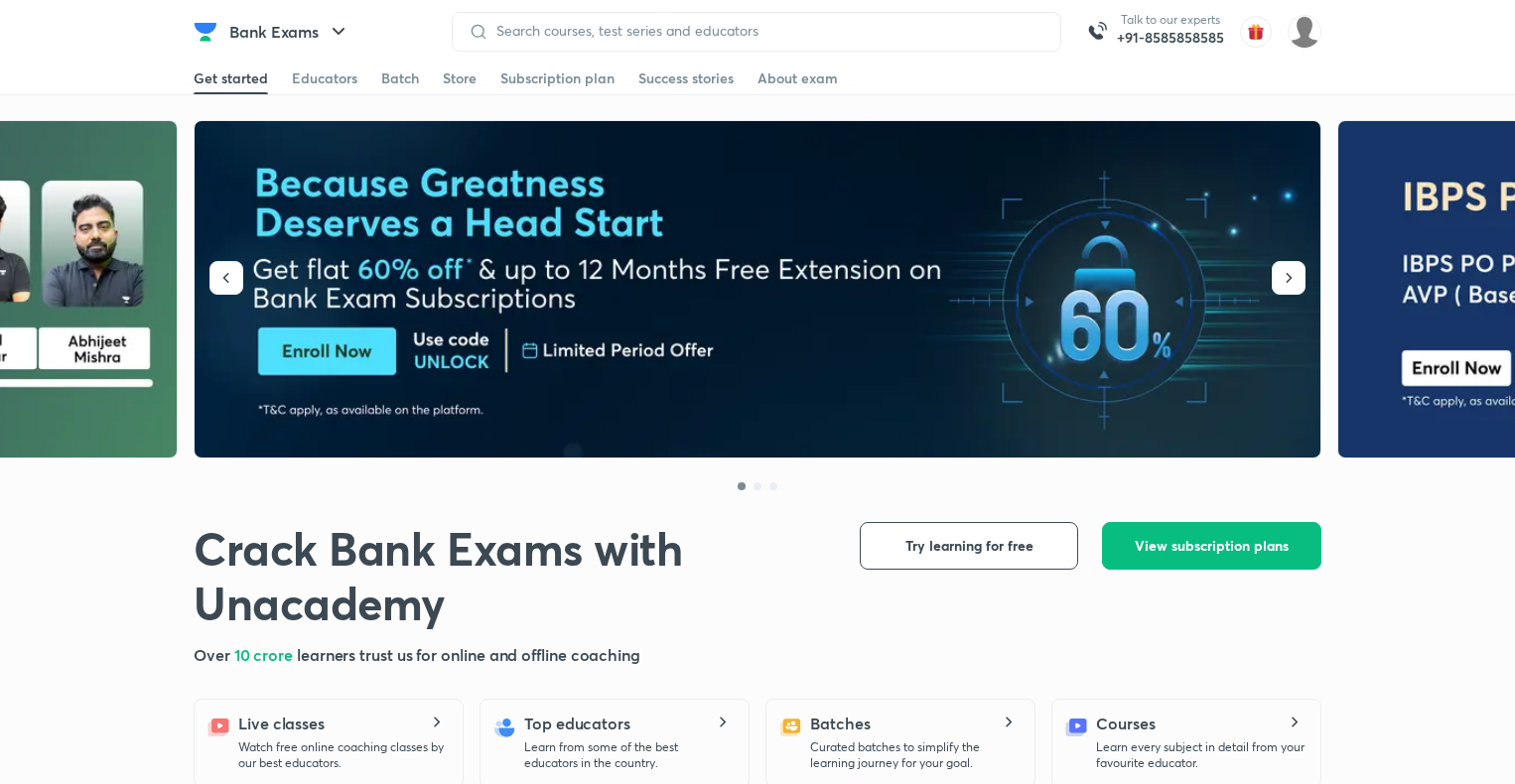 scroll, scrollTop: 0, scrollLeft: 0, axis: both 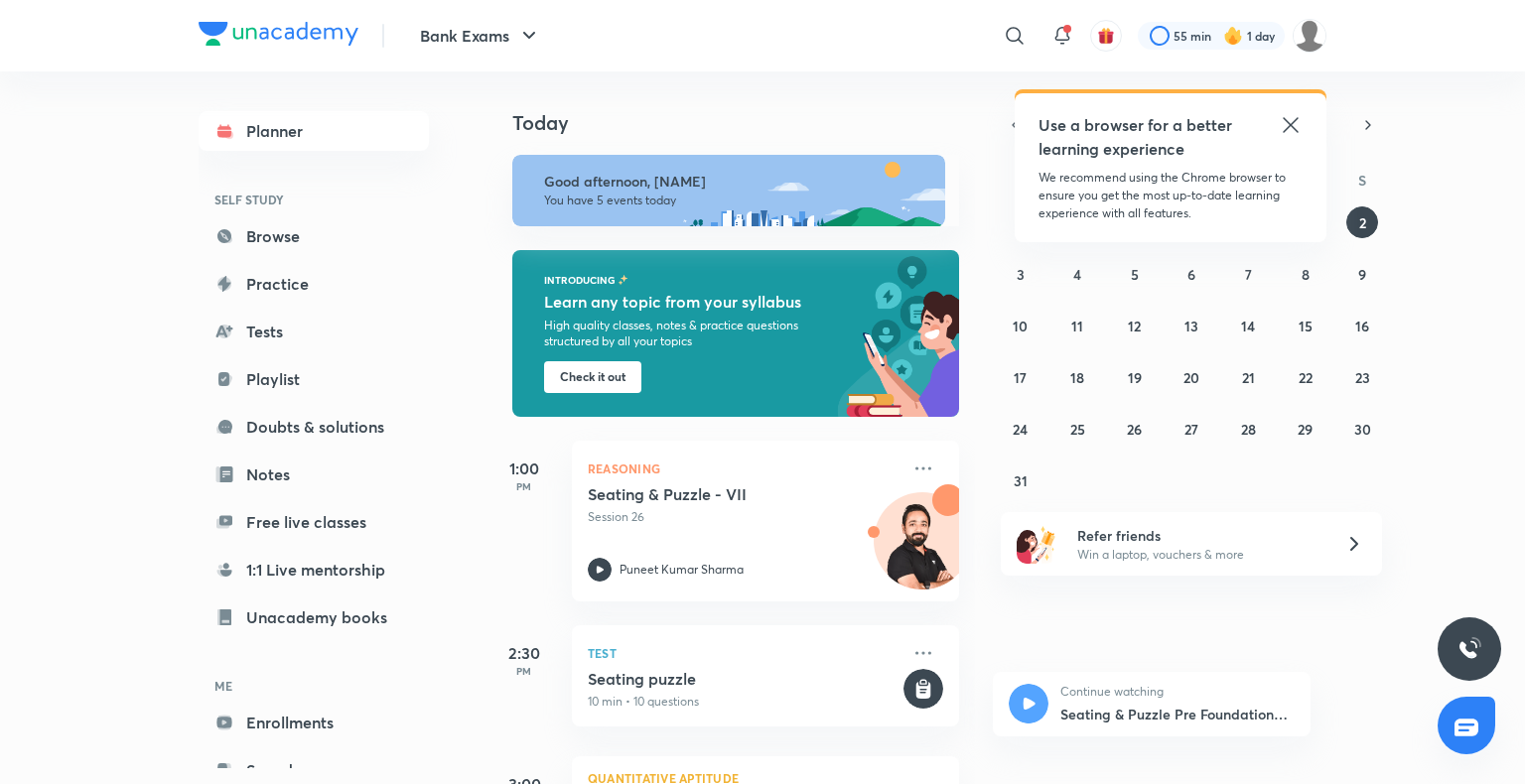 click 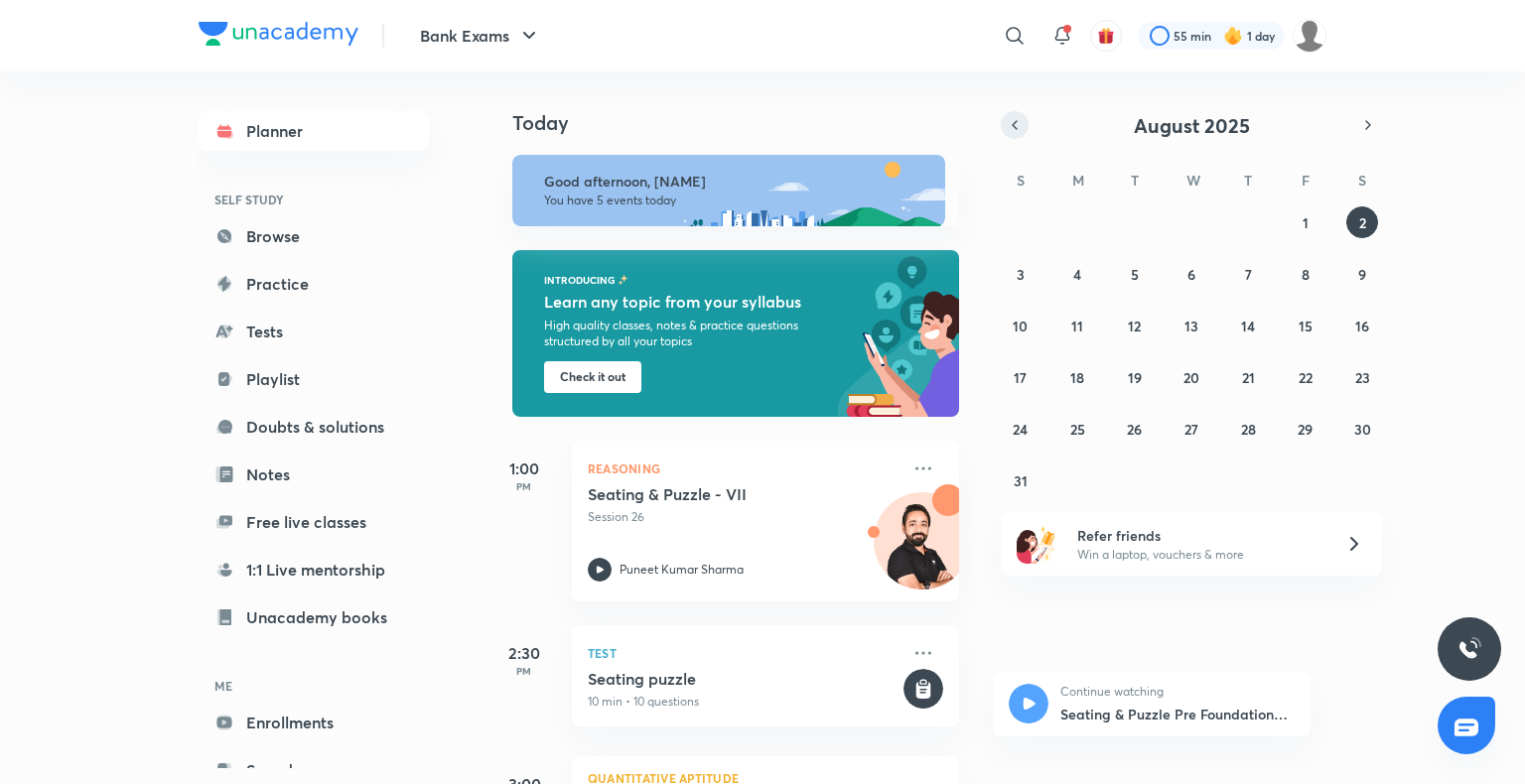click 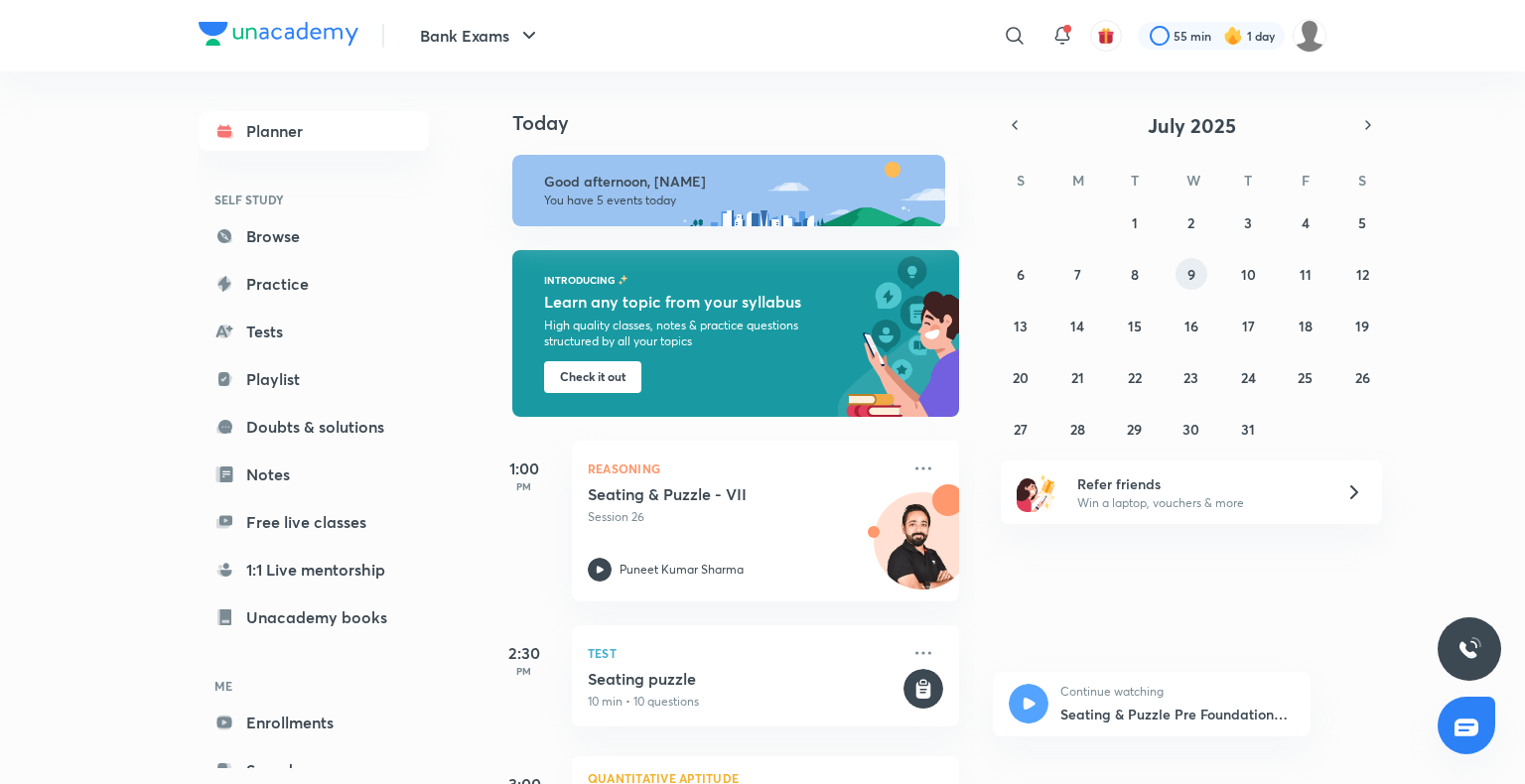 click on "9" at bounding box center [1191, 274] 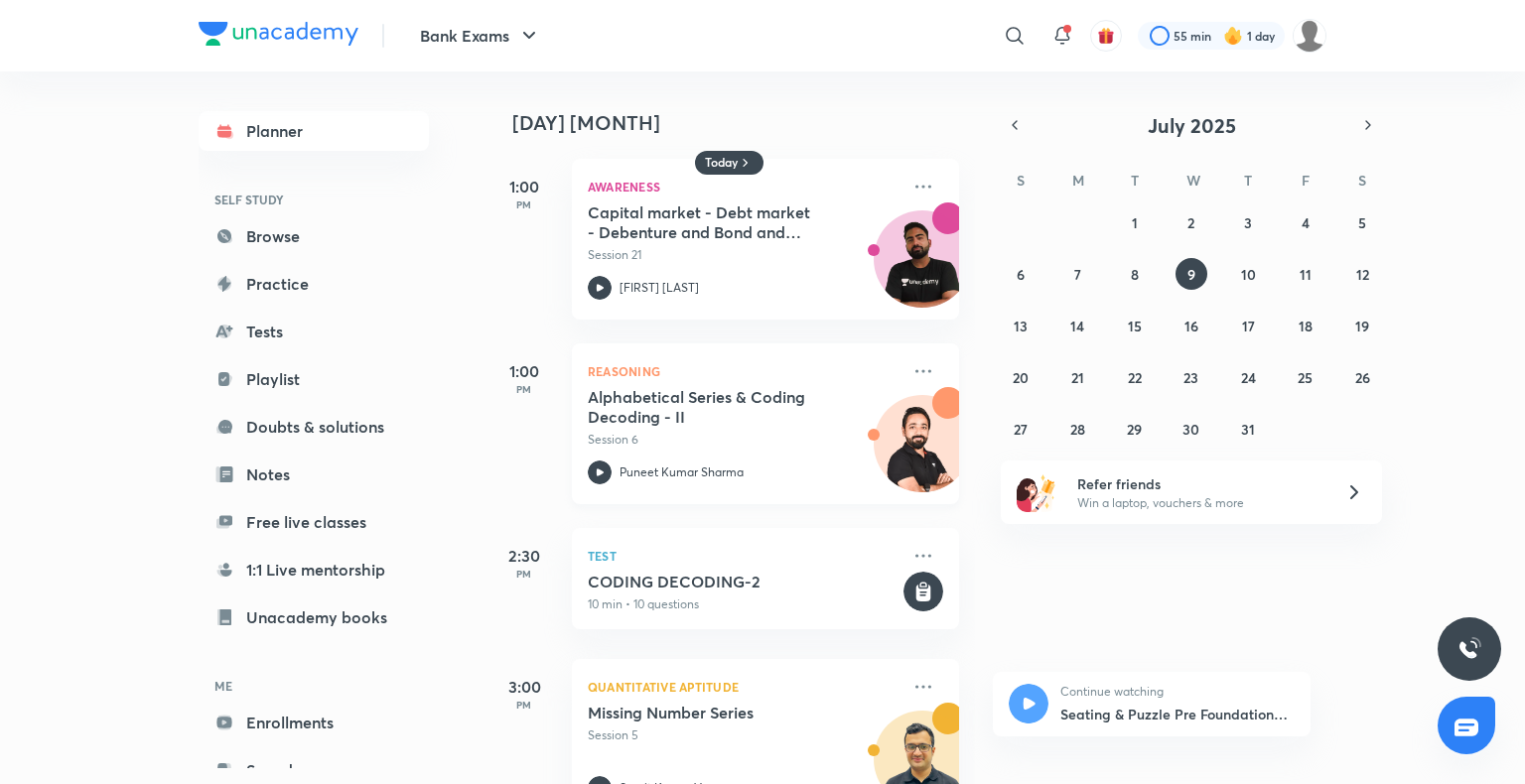 click on "Puneet Kumar Sharma" at bounding box center (681, 472) 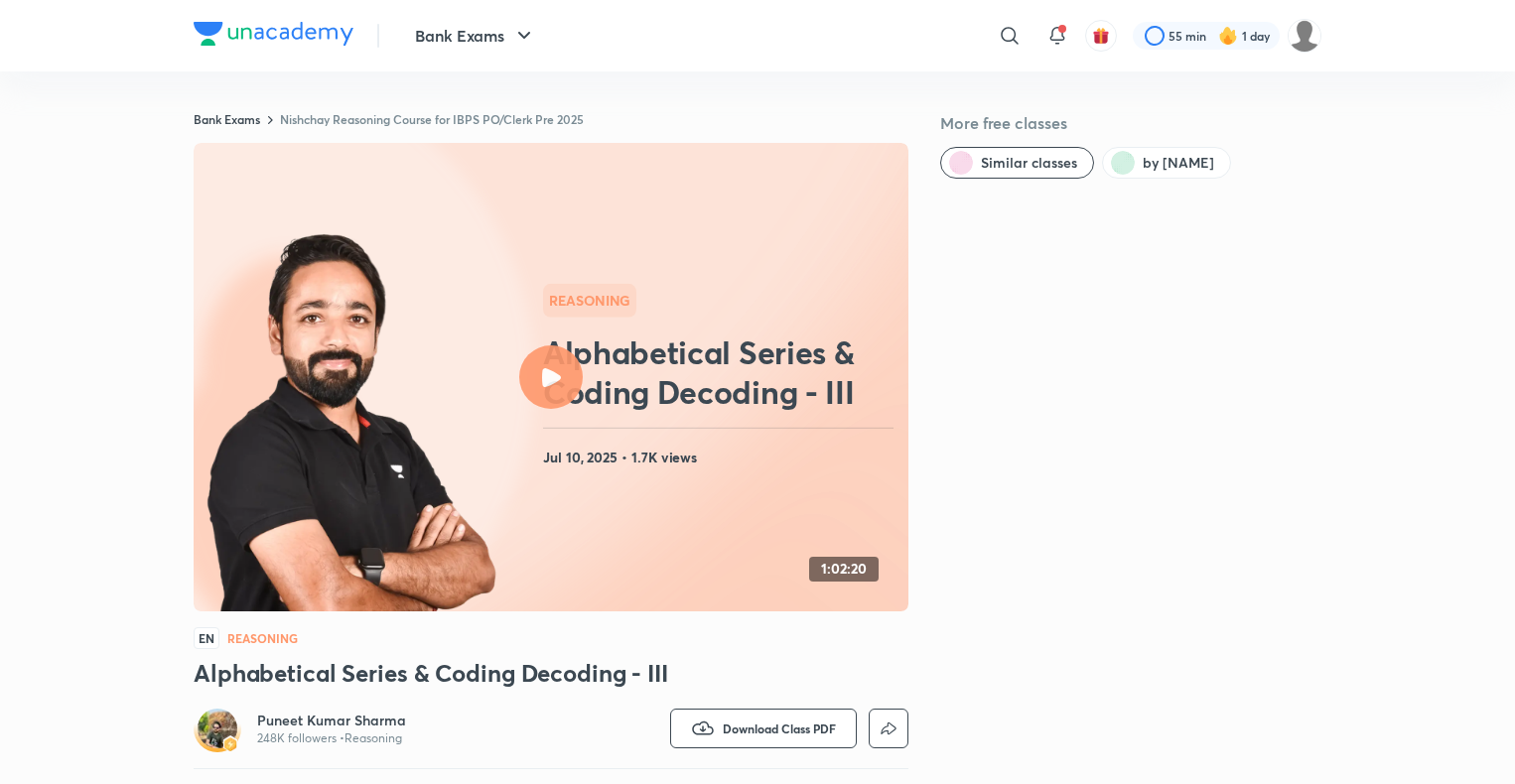 scroll, scrollTop: 0, scrollLeft: 0, axis: both 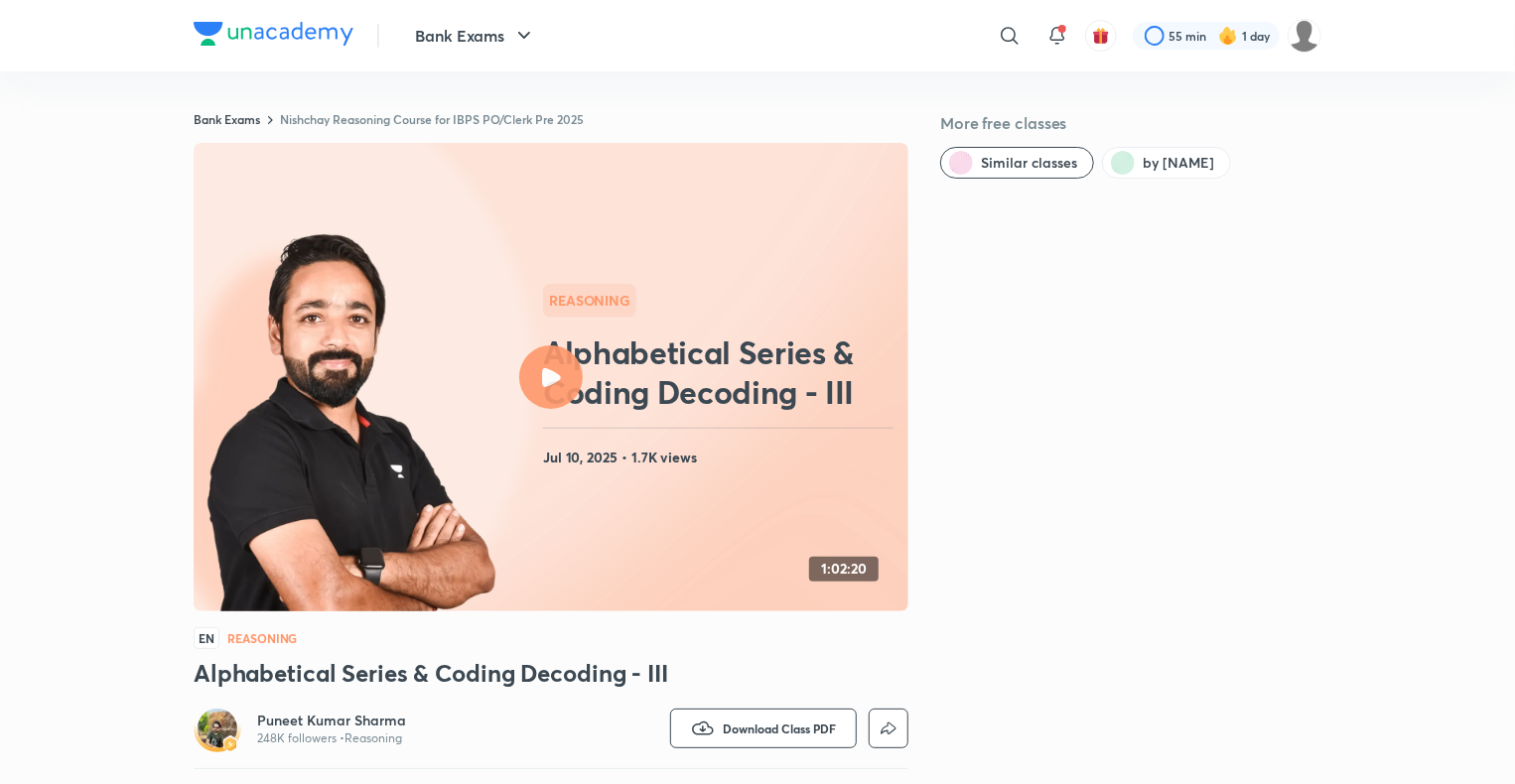click 